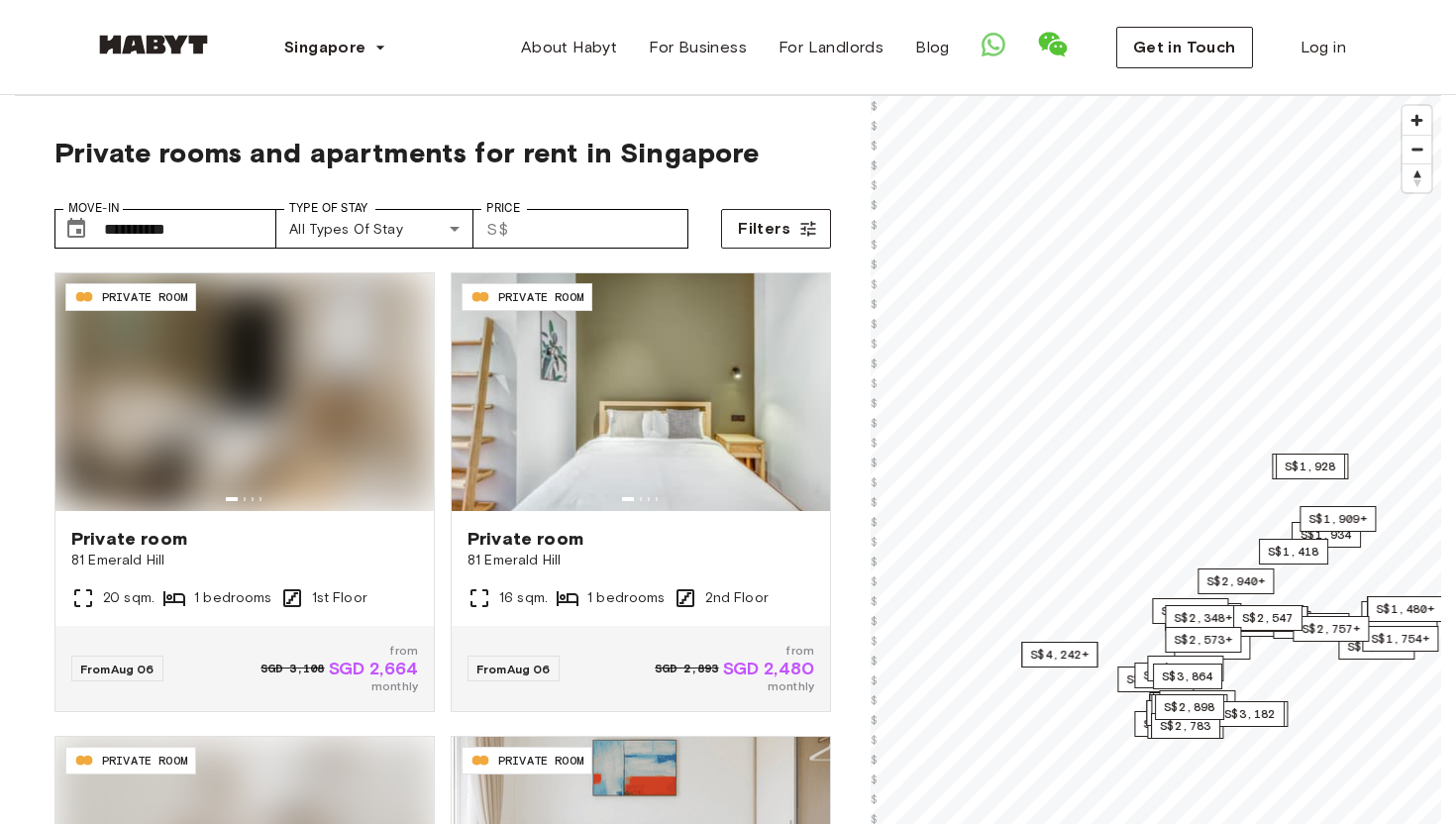 scroll, scrollTop: 0, scrollLeft: 0, axis: both 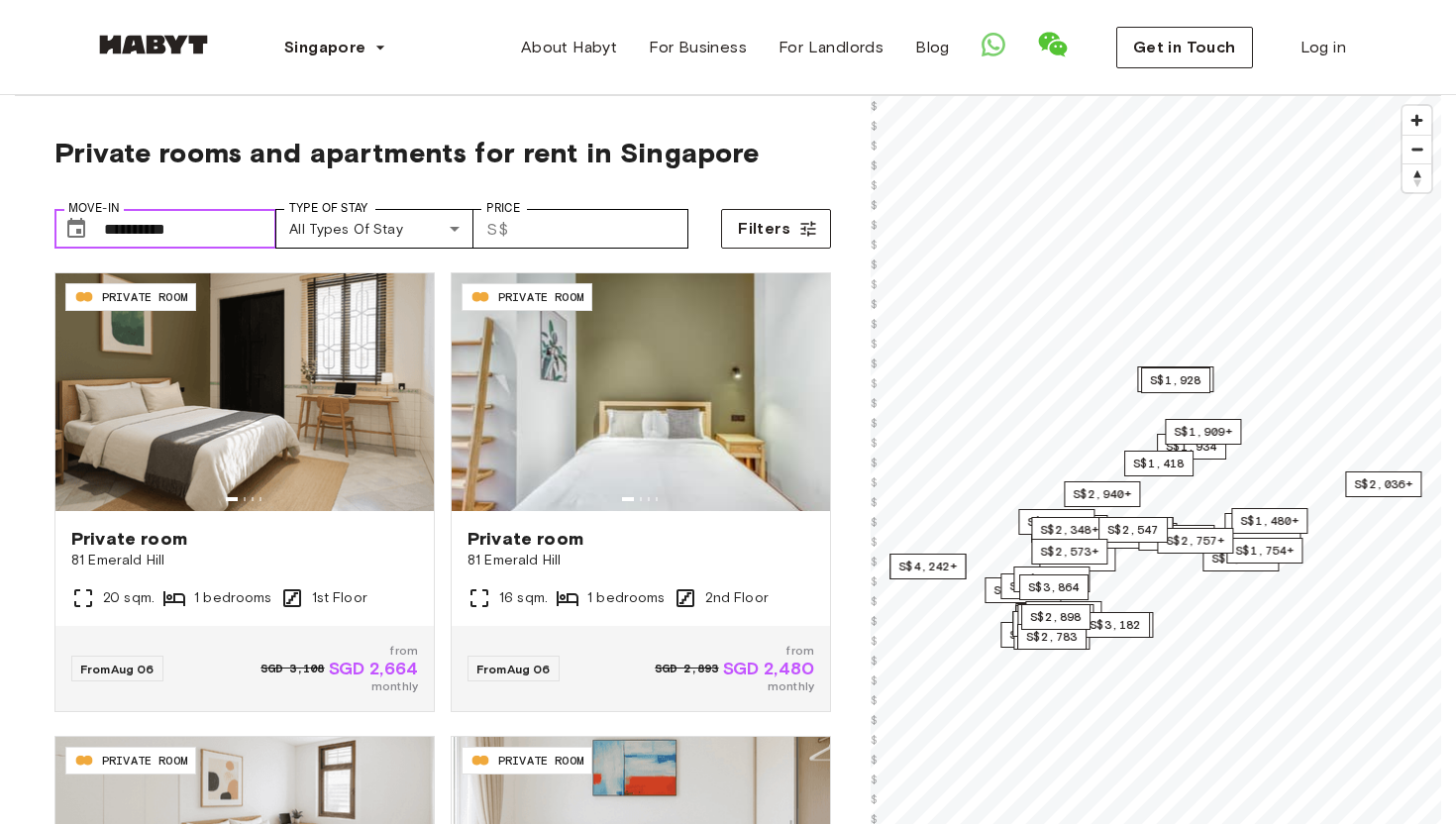 click on "**********" at bounding box center (190, 229) 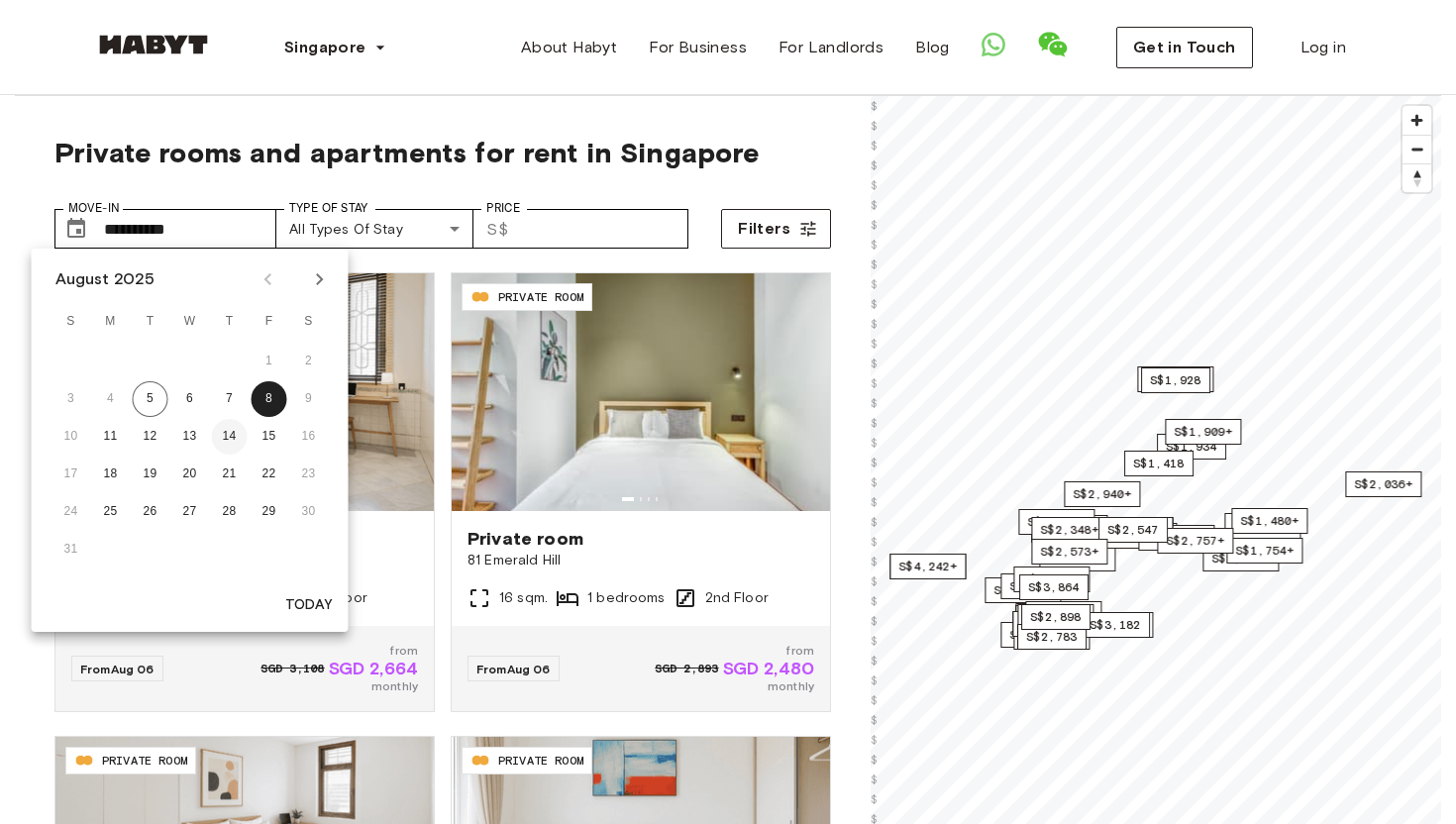 click on "14" at bounding box center [230, 437] 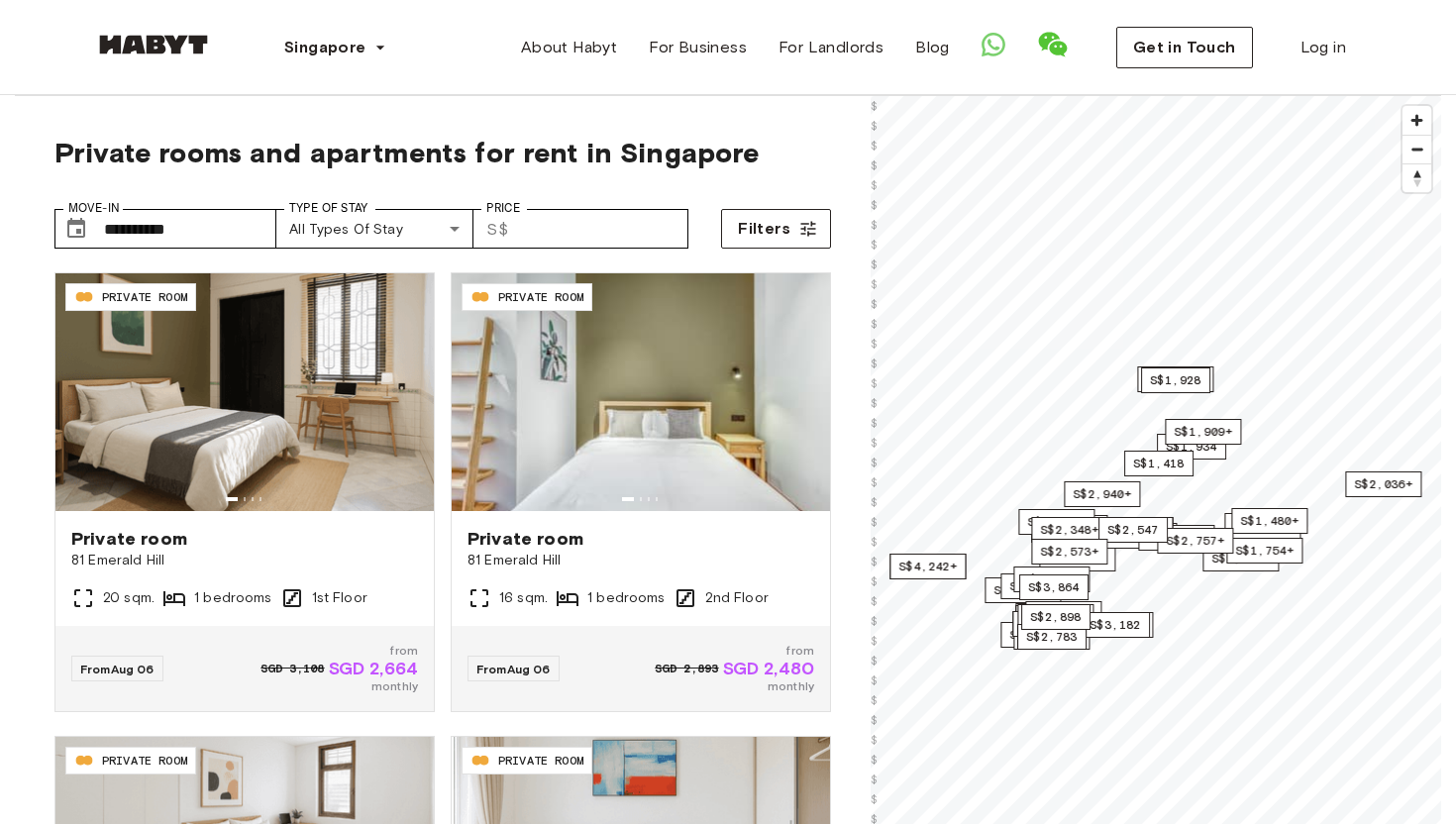 click on "**********" at bounding box center (443, 596) 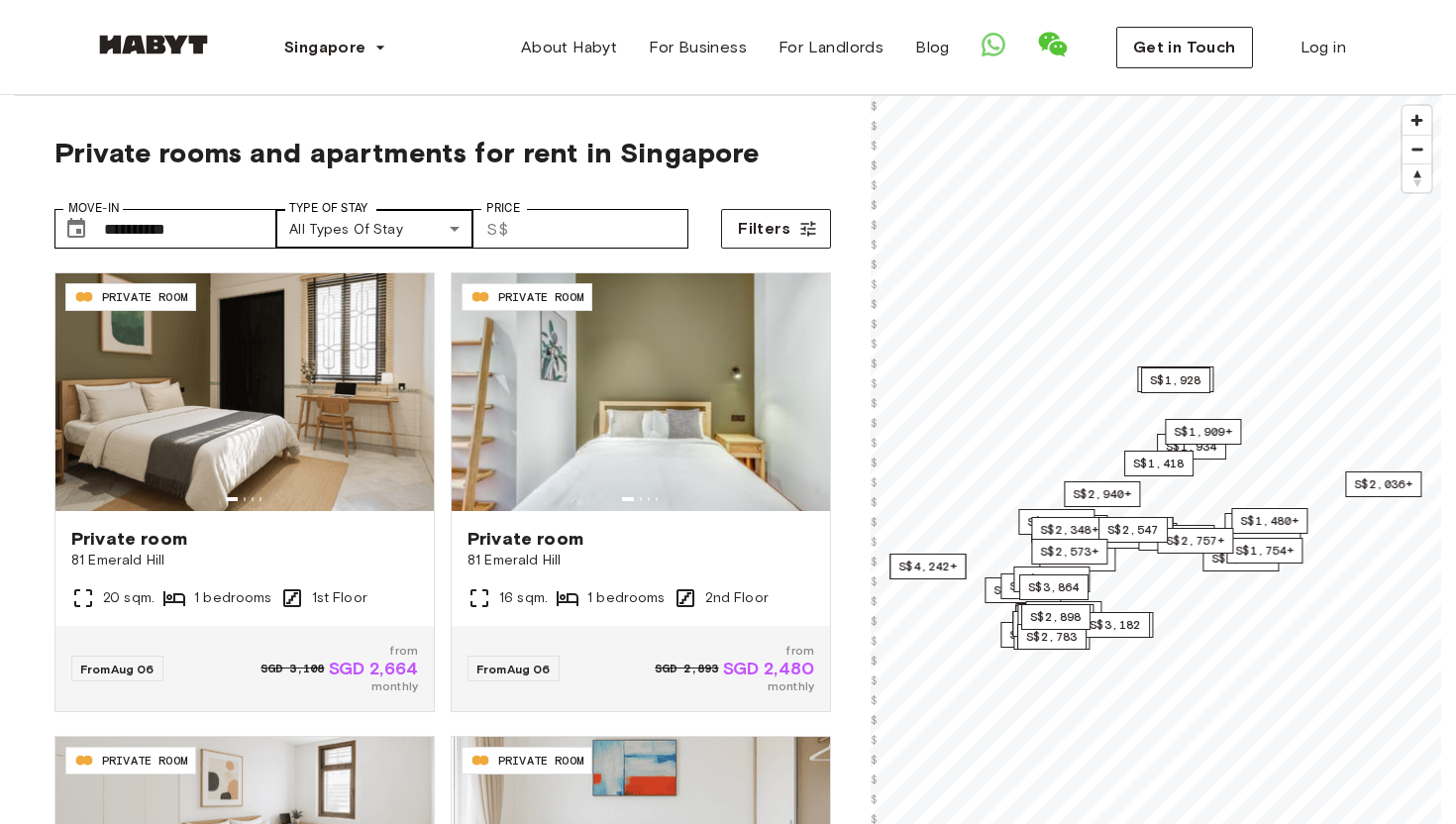click on "**********" at bounding box center [728, 2338] 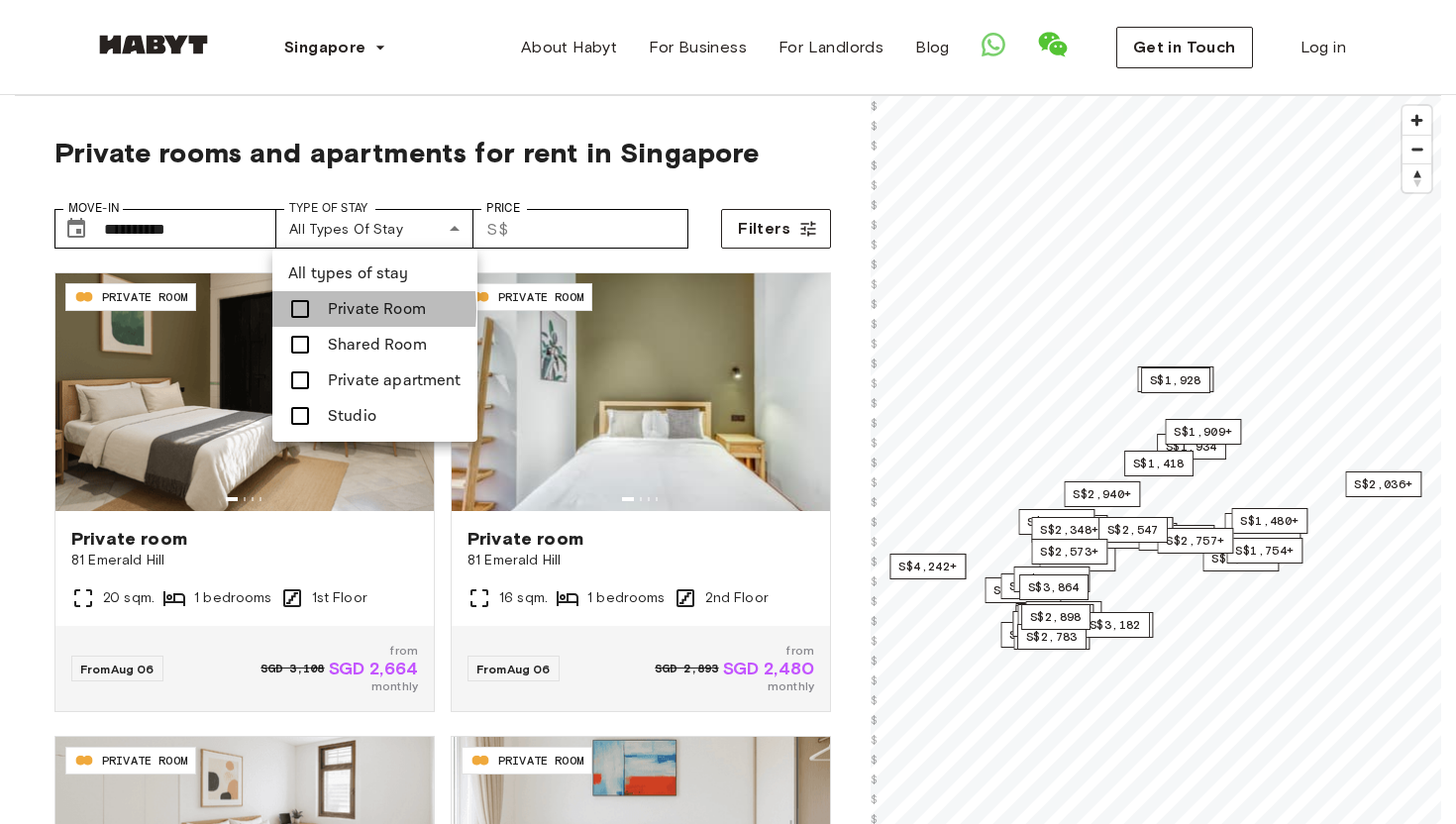 click at bounding box center [300, 309] 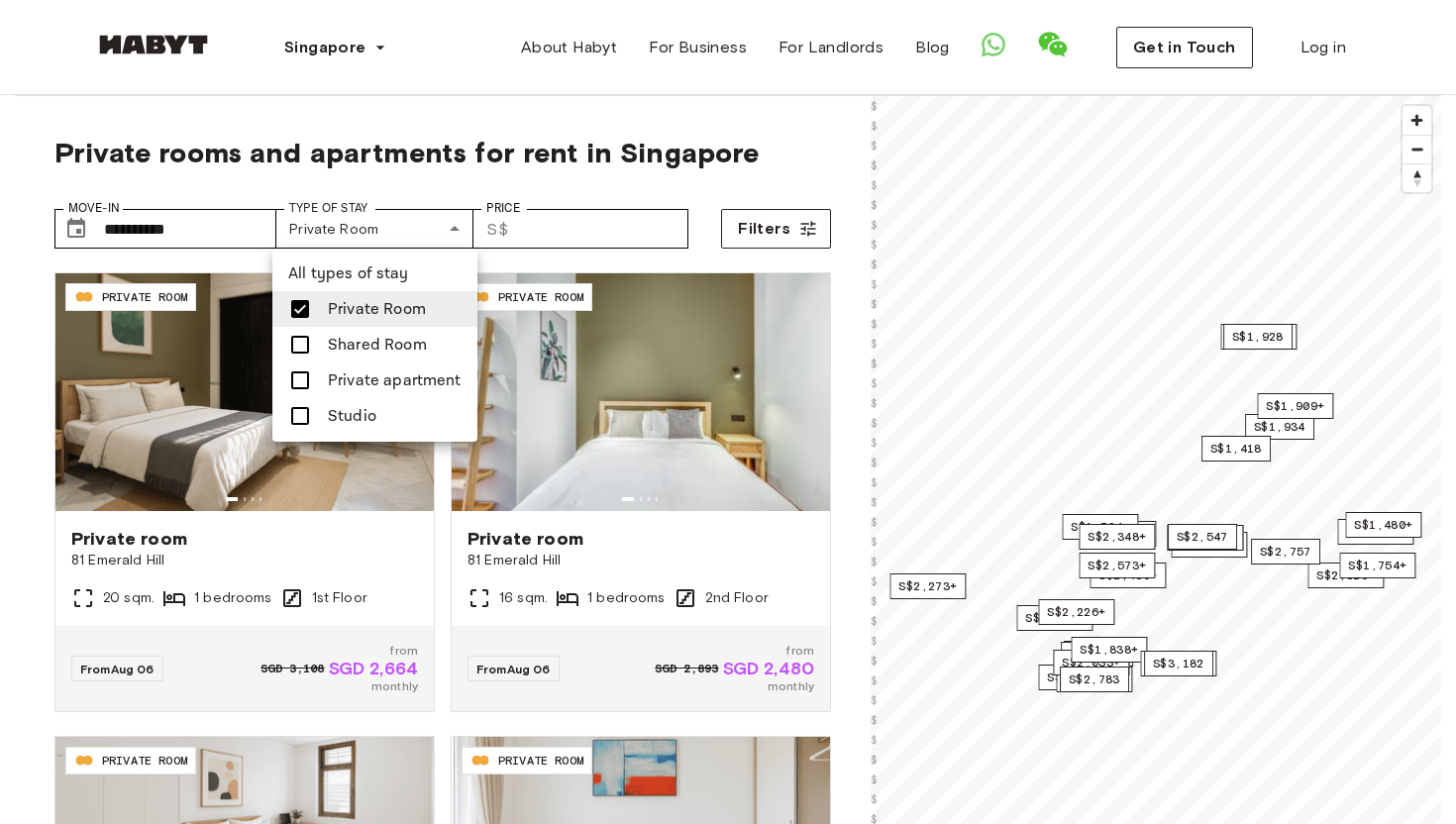 click at bounding box center (728, 412) 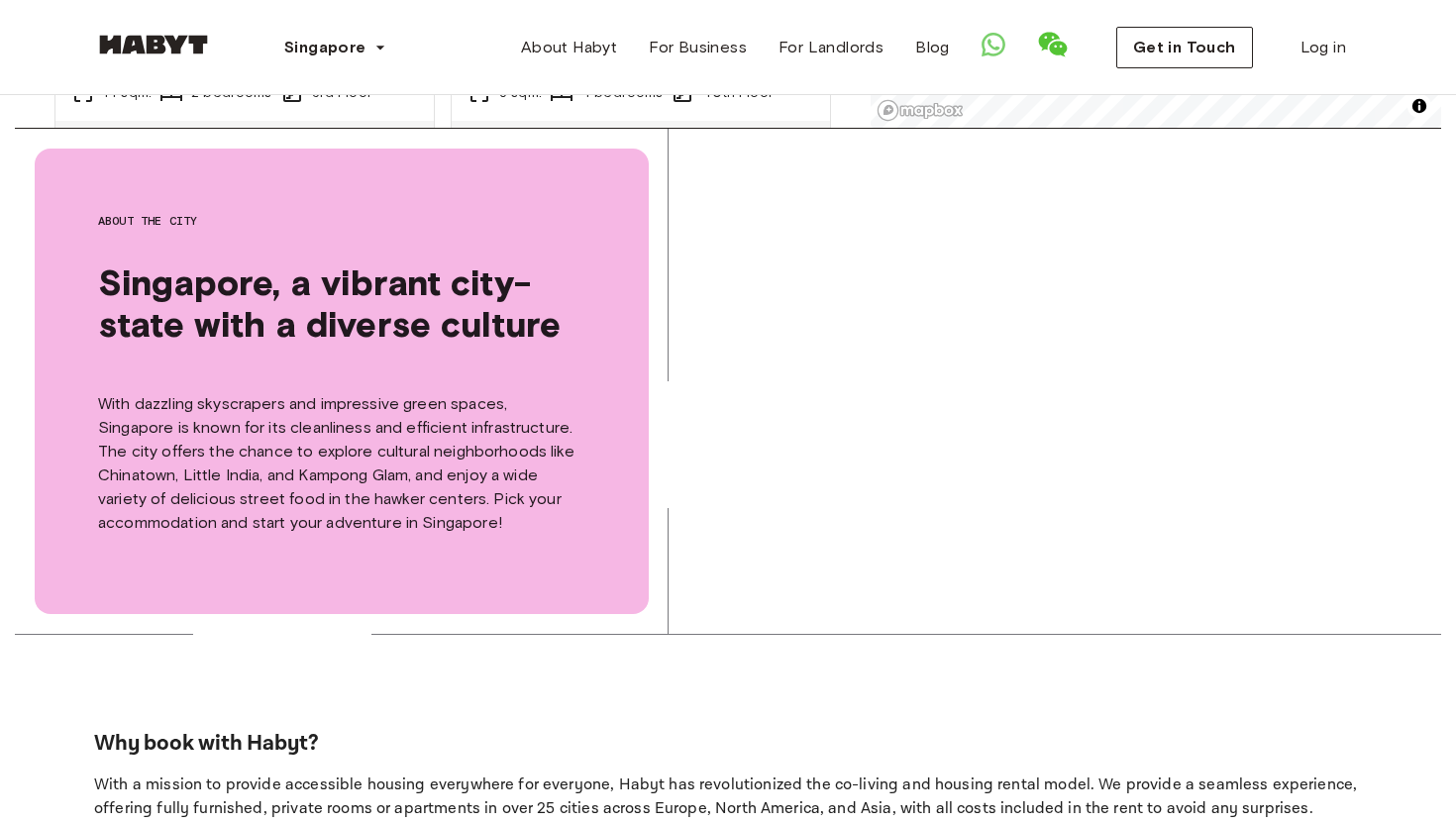 scroll, scrollTop: 0, scrollLeft: 0, axis: both 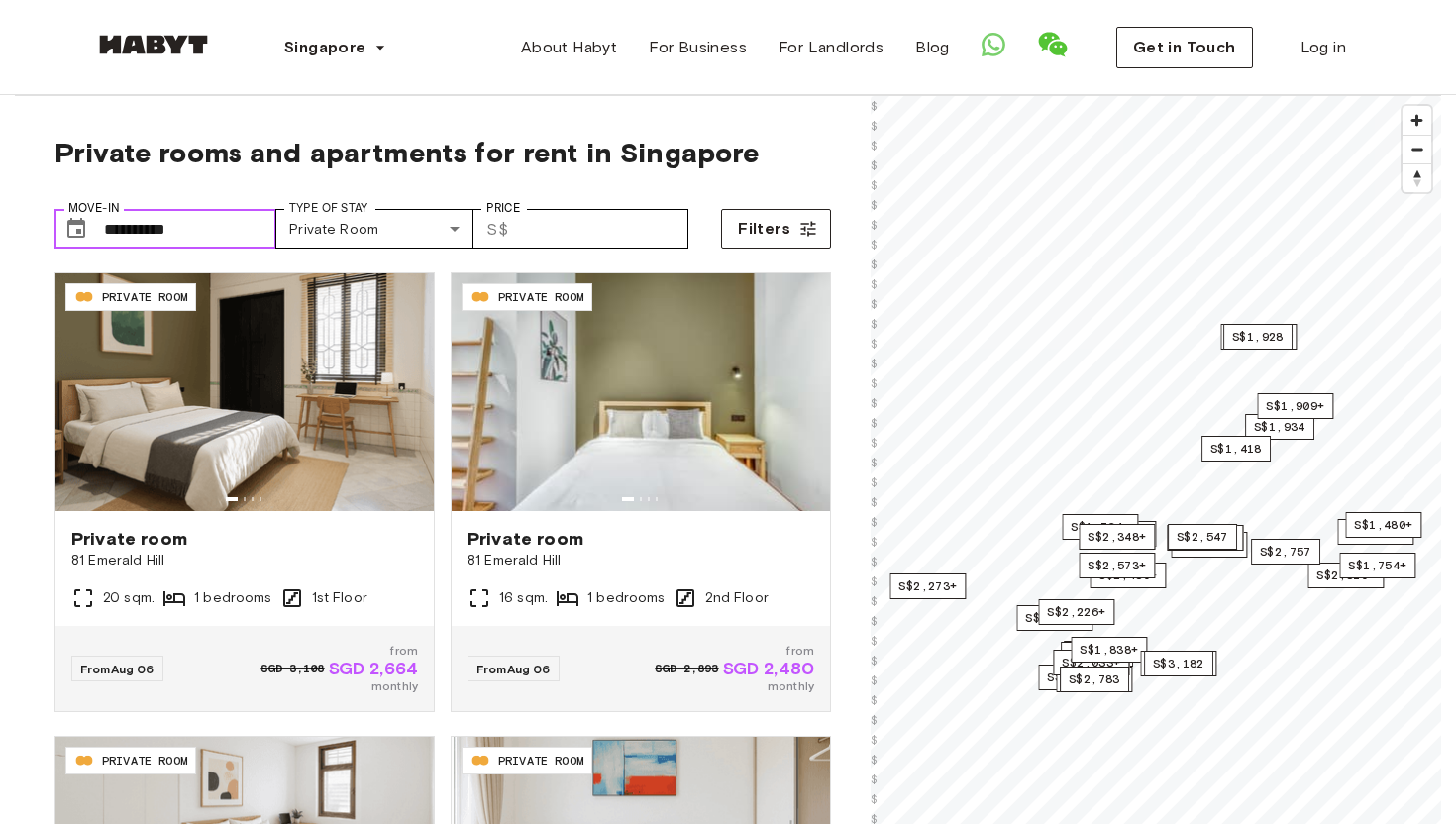 click on "**********" at bounding box center [190, 229] 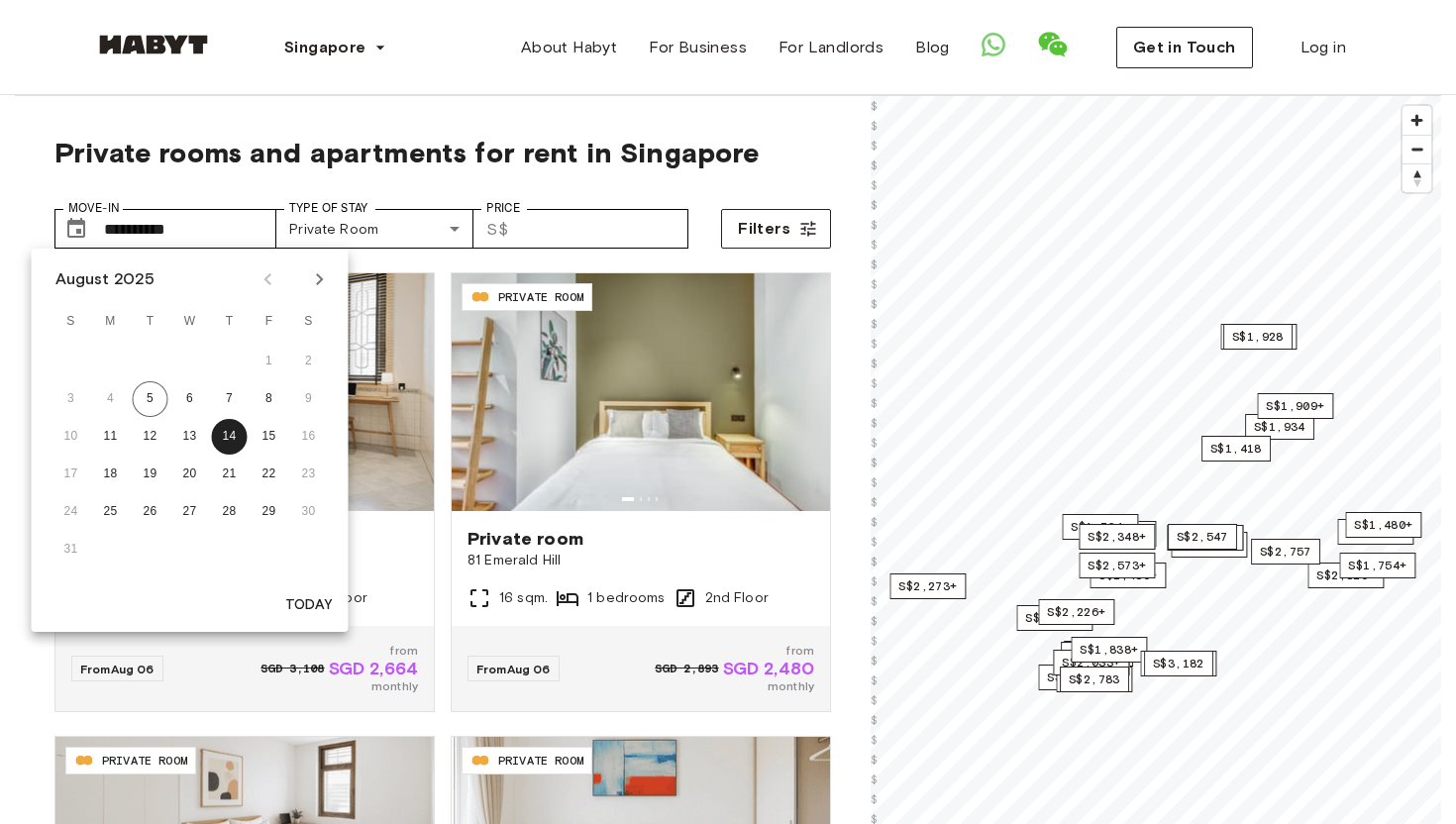 click 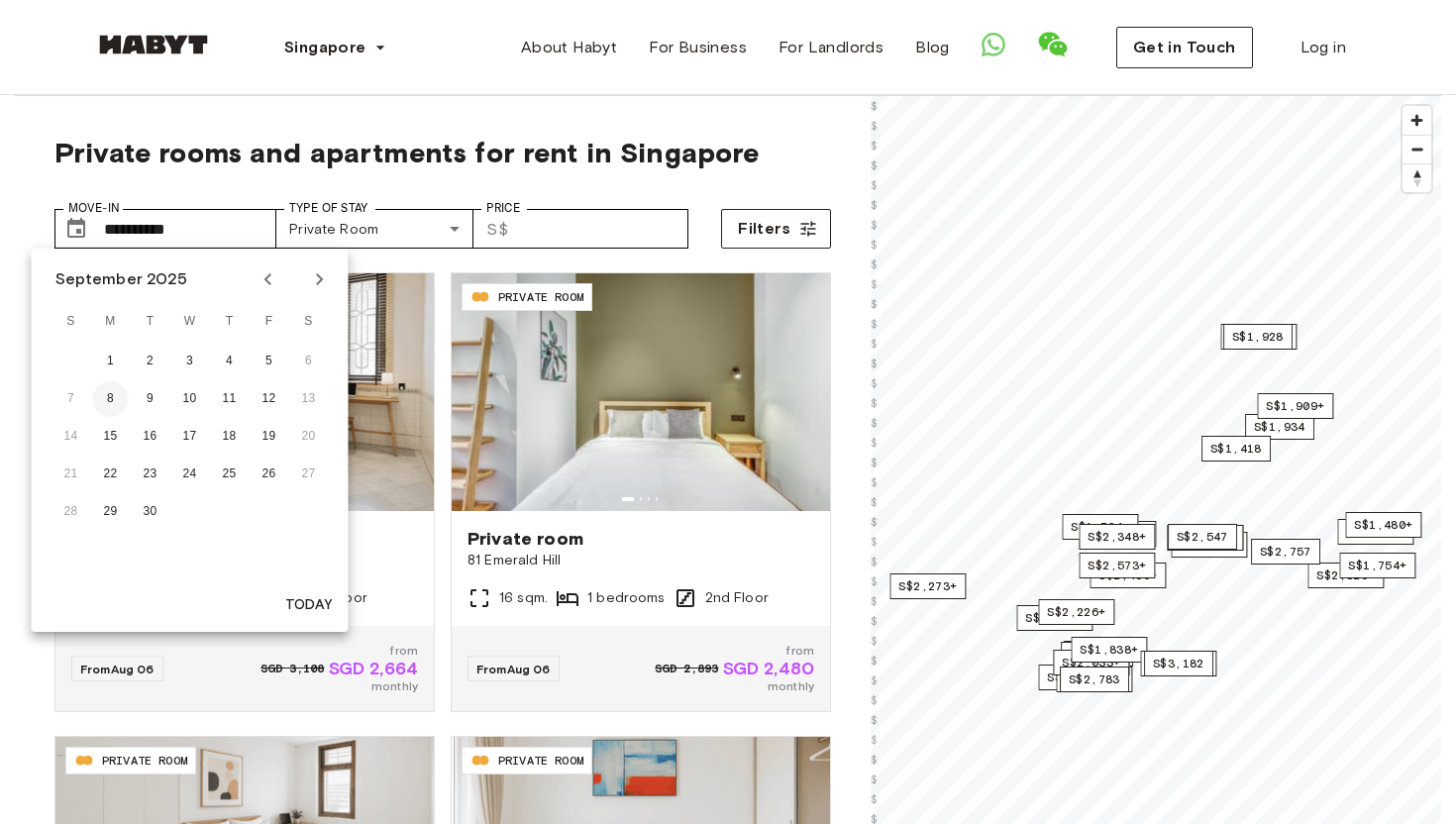 click on "8" at bounding box center (111, 399) 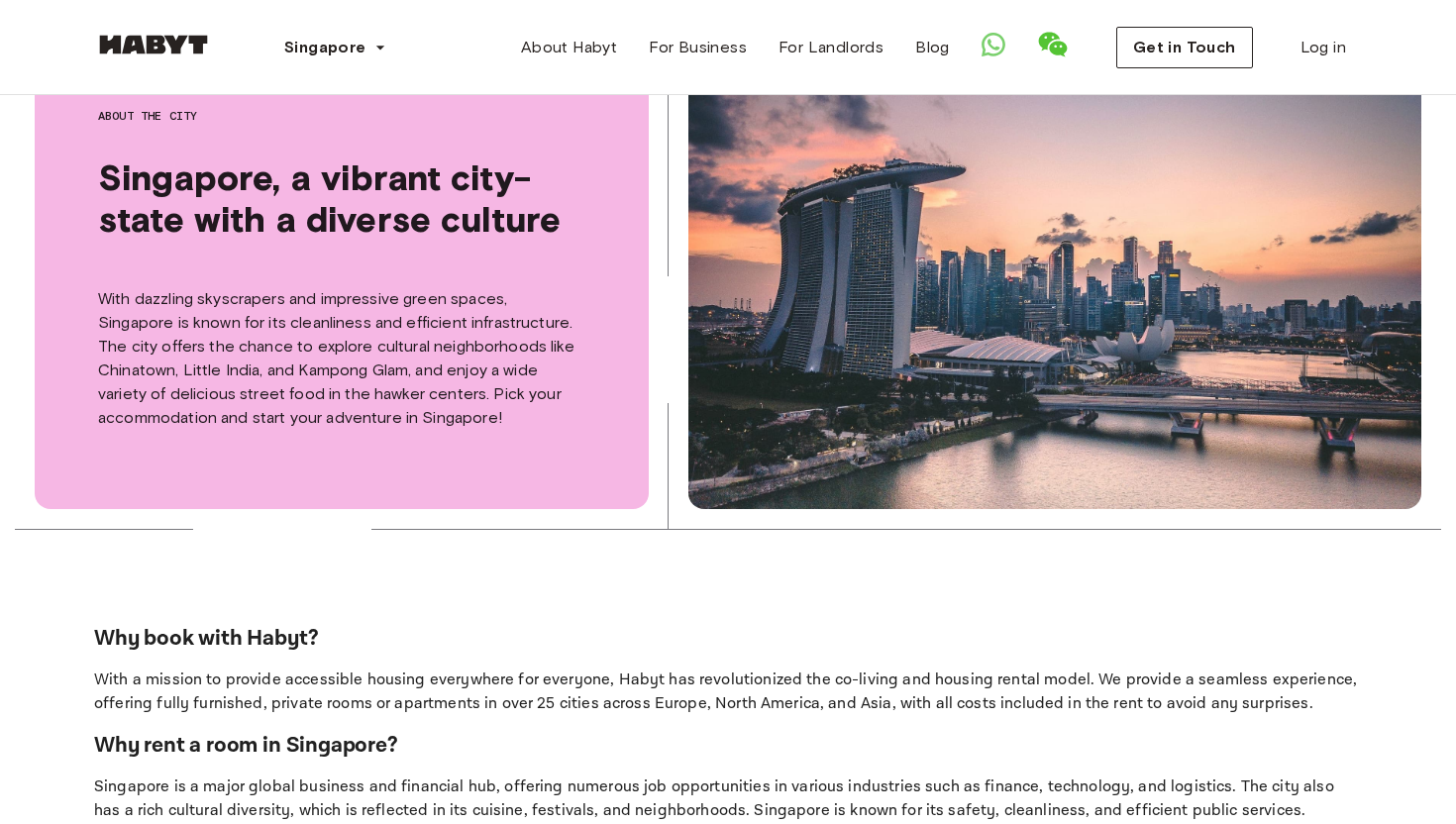 scroll, scrollTop: 440, scrollLeft: 0, axis: vertical 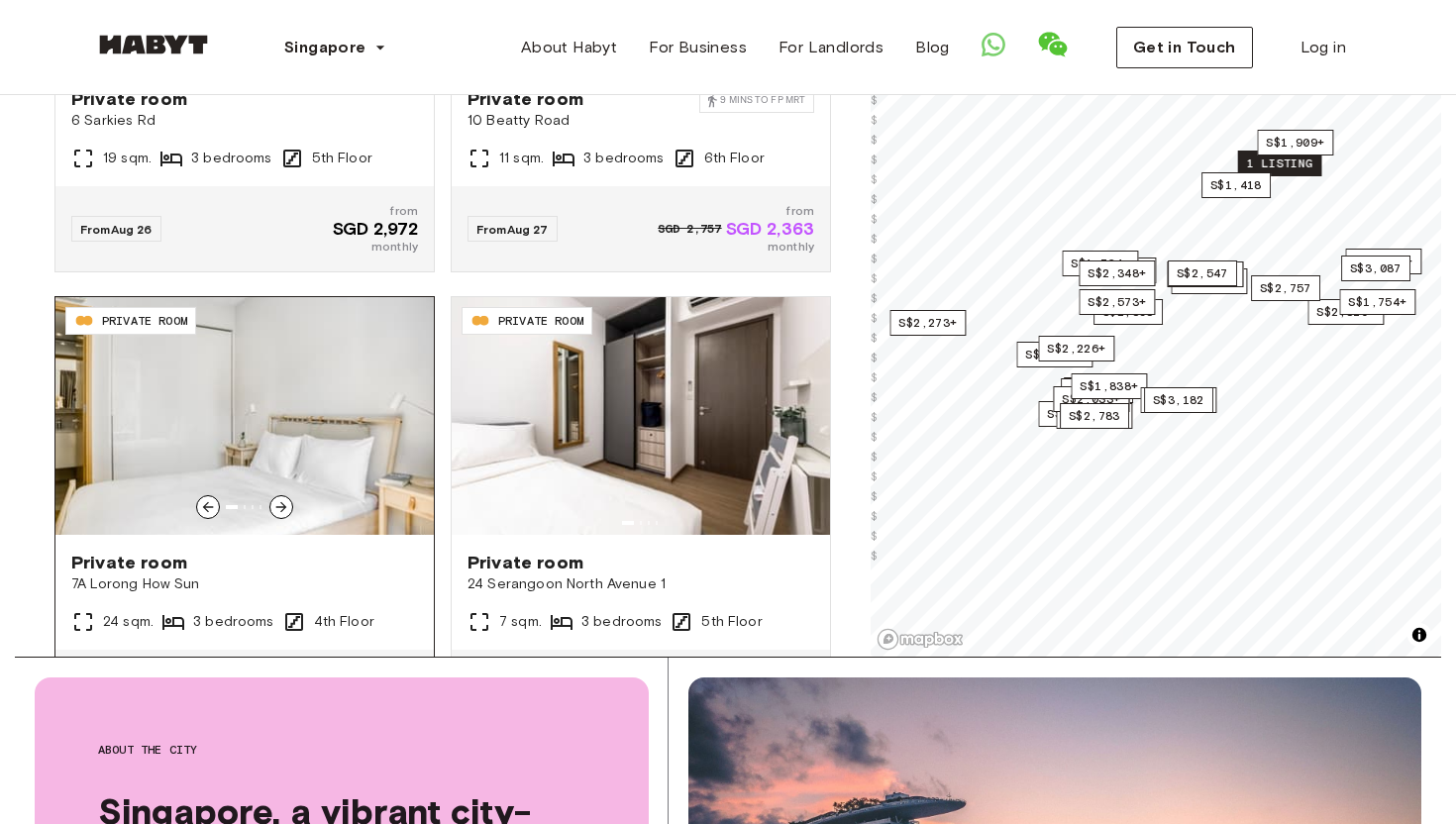 click 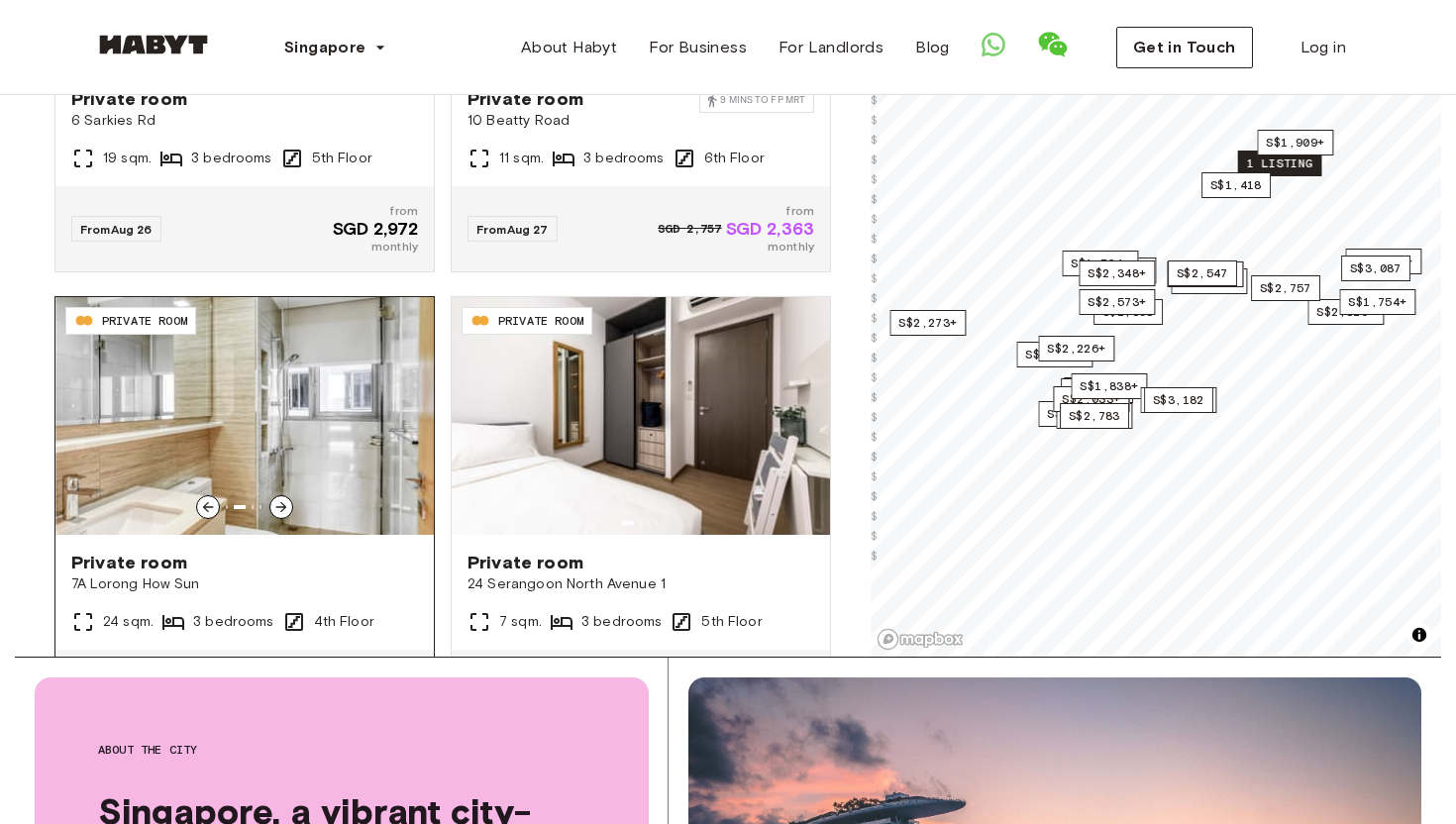 click 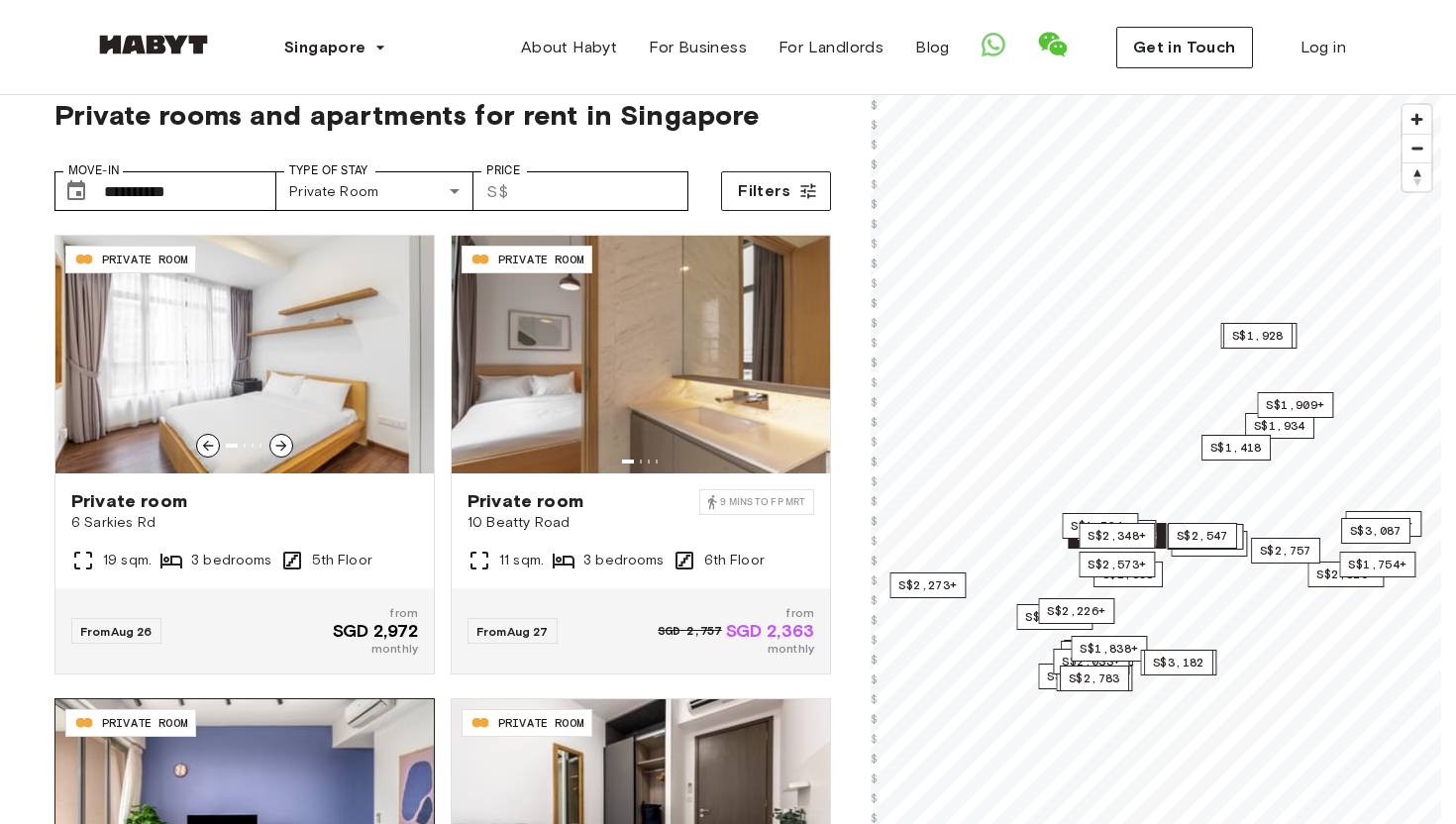 scroll, scrollTop: 0, scrollLeft: 0, axis: both 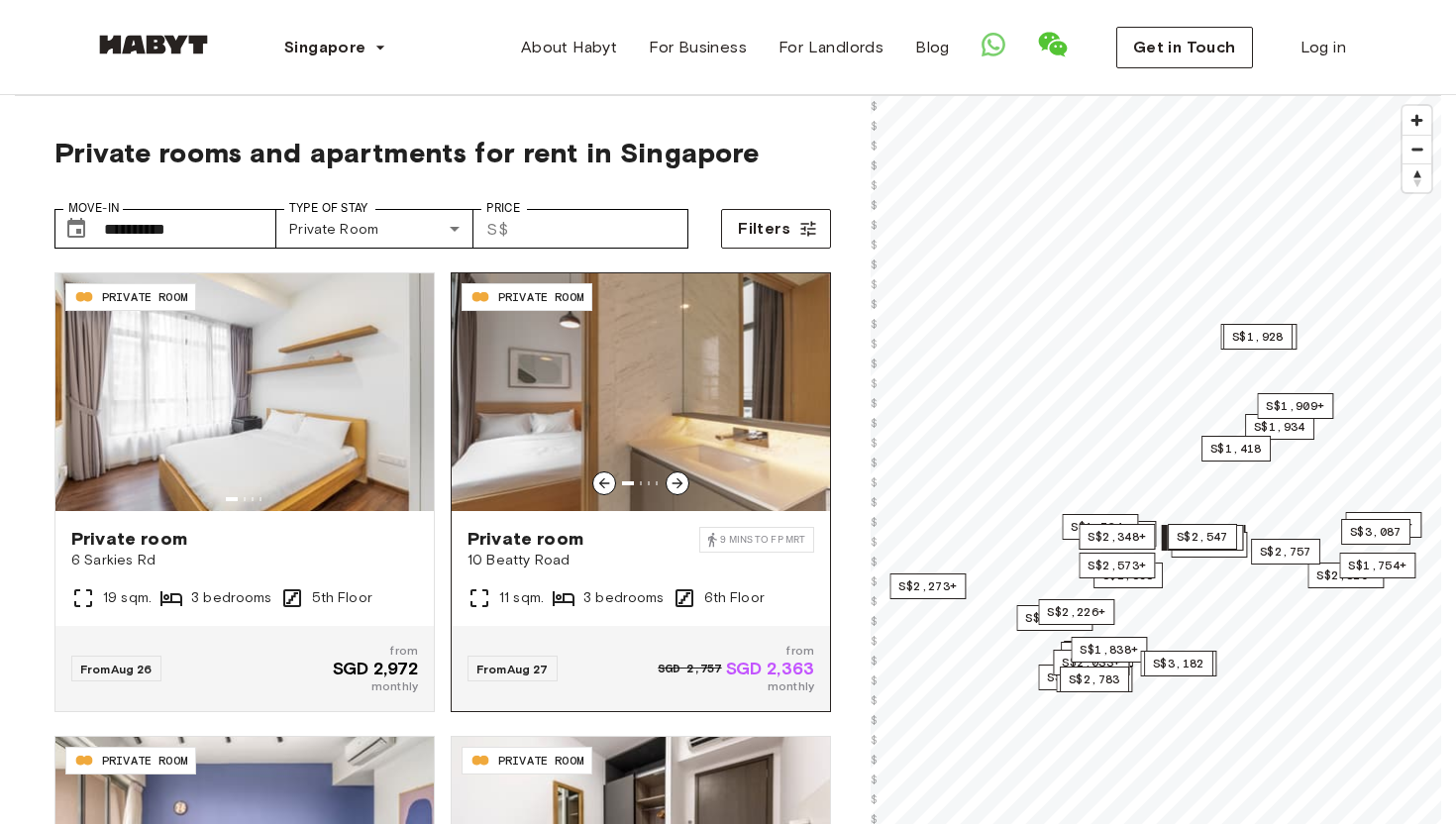 click at bounding box center [677, 483] 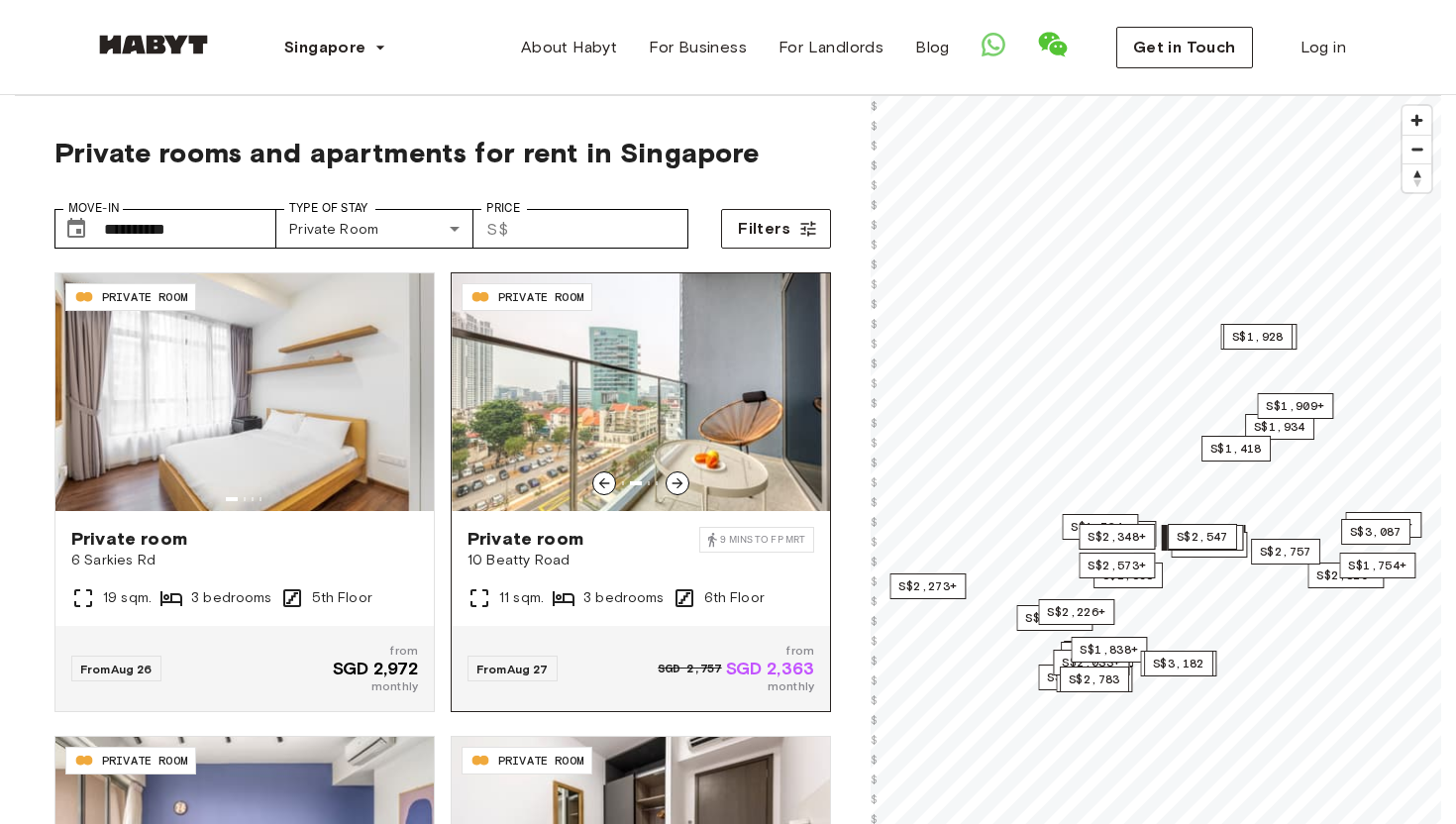 click at bounding box center (677, 483) 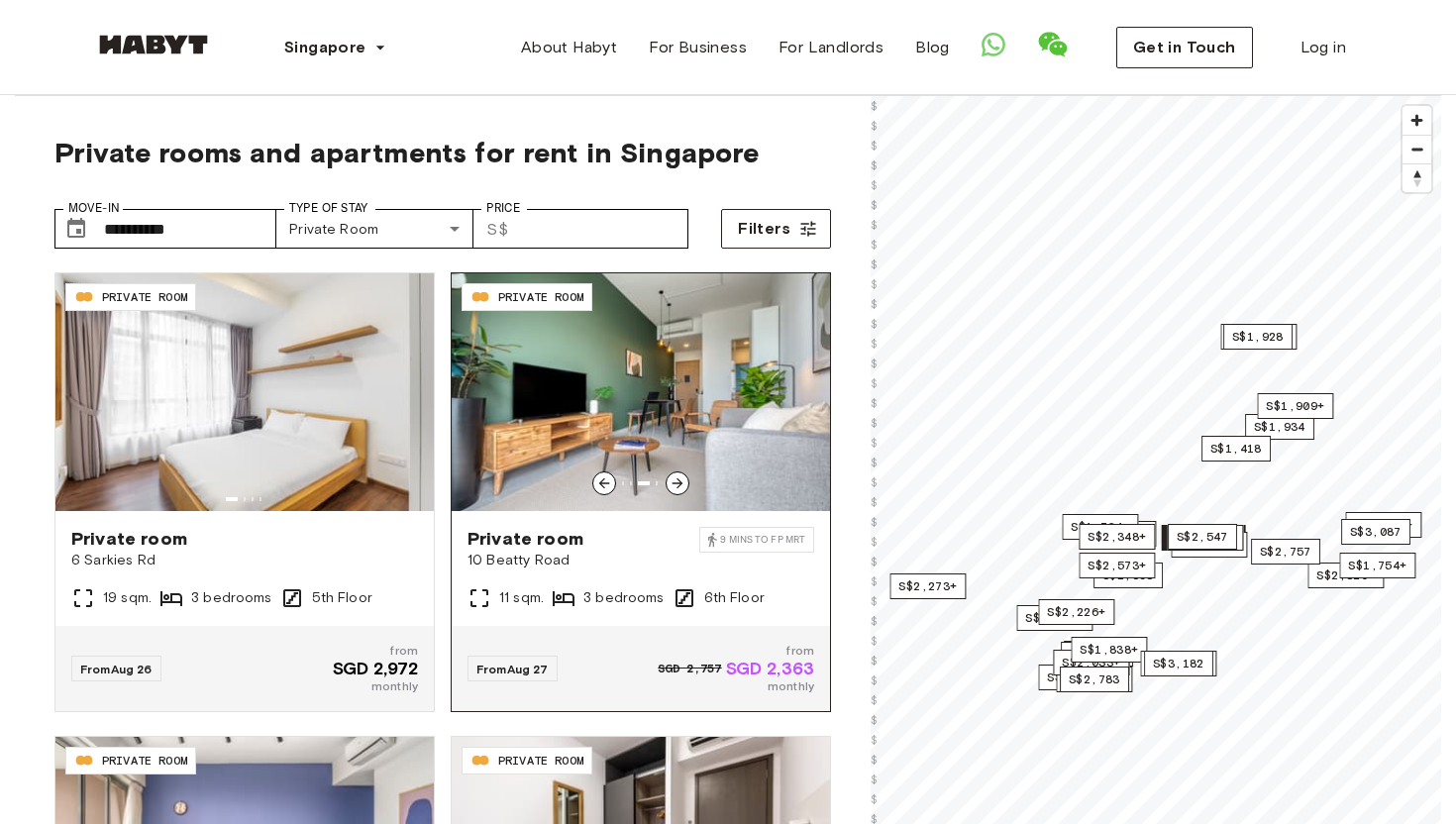 click at bounding box center (641, 392) 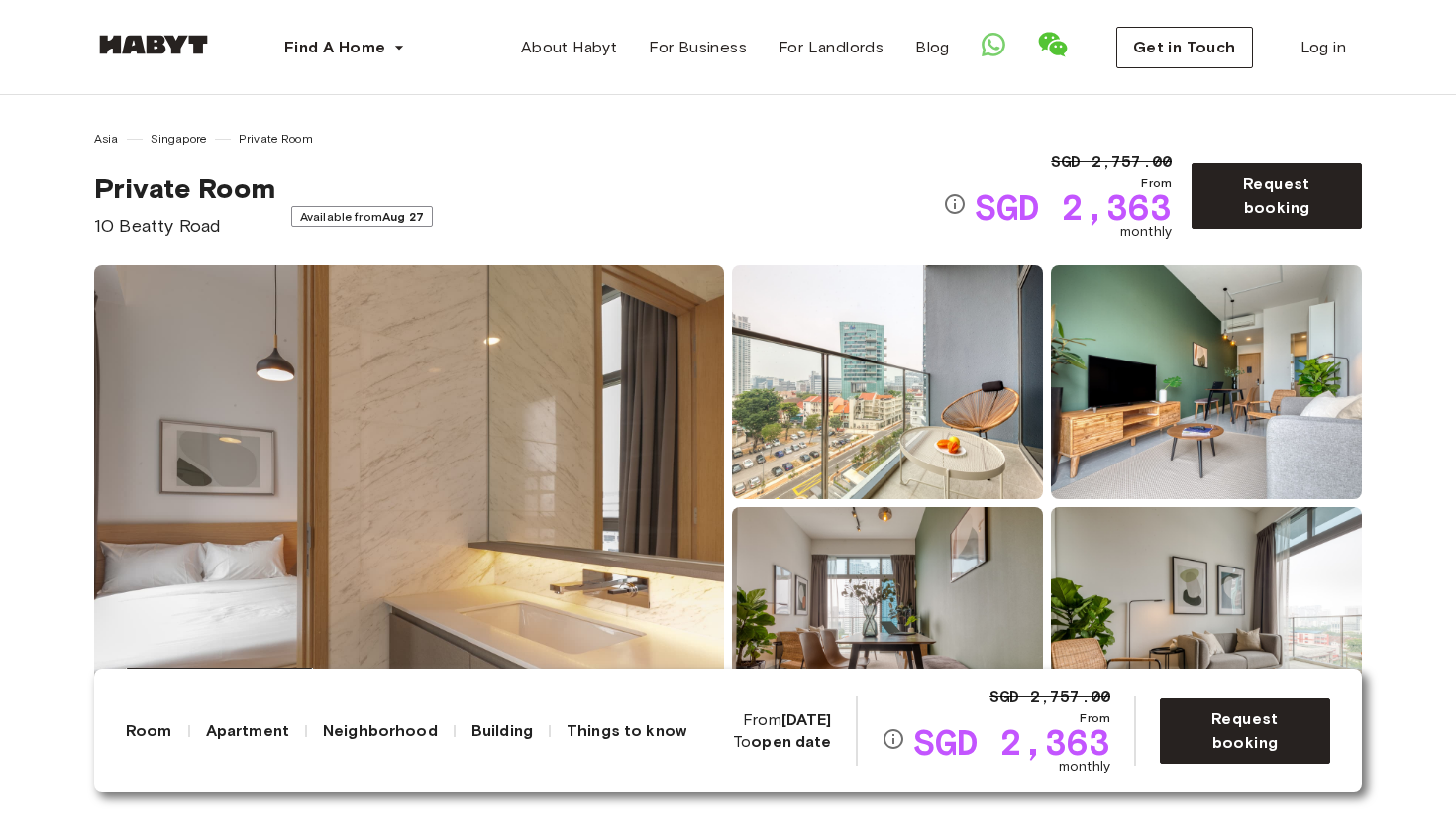 scroll, scrollTop: 0, scrollLeft: 0, axis: both 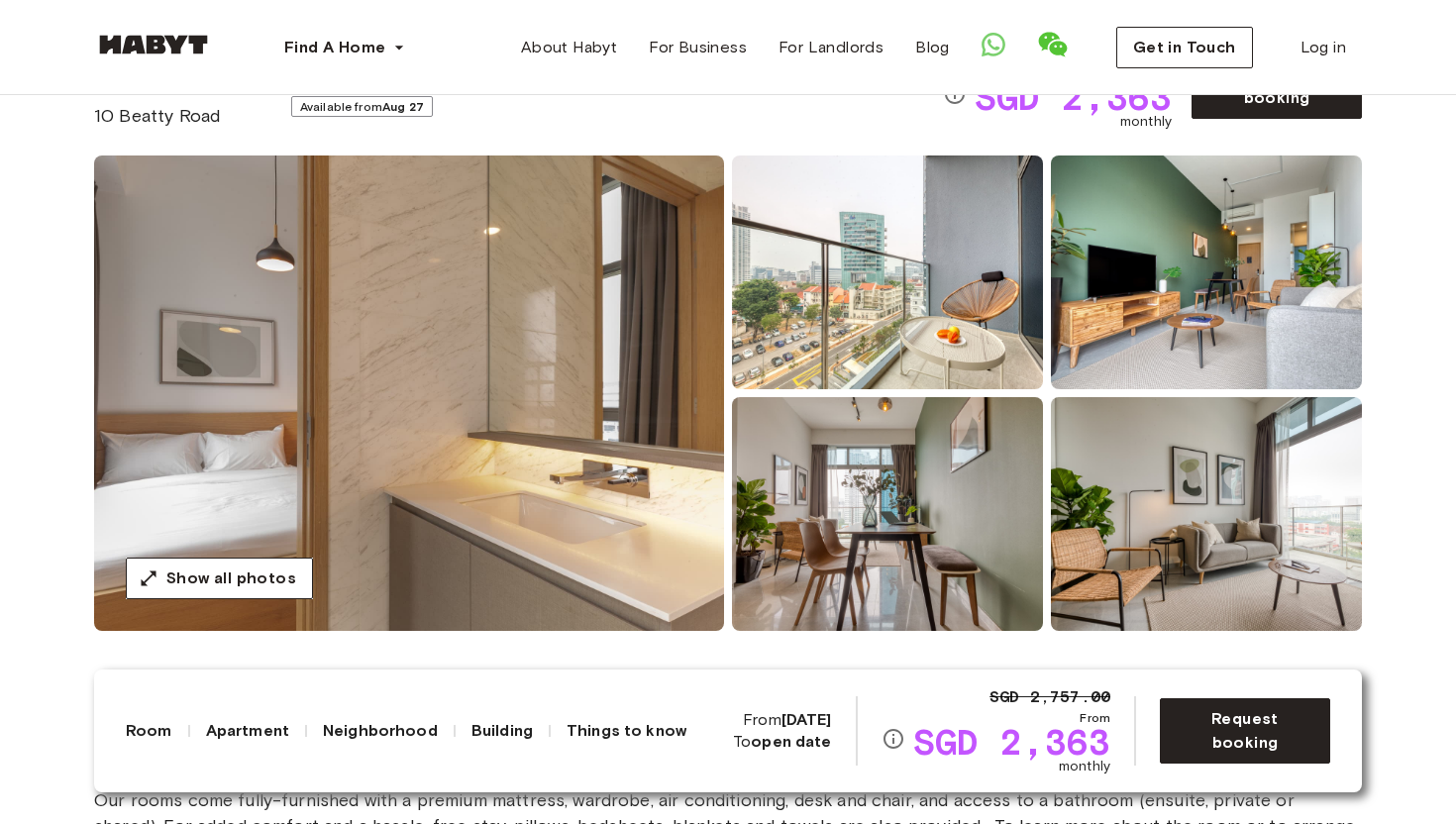 click at bounding box center [409, 393] 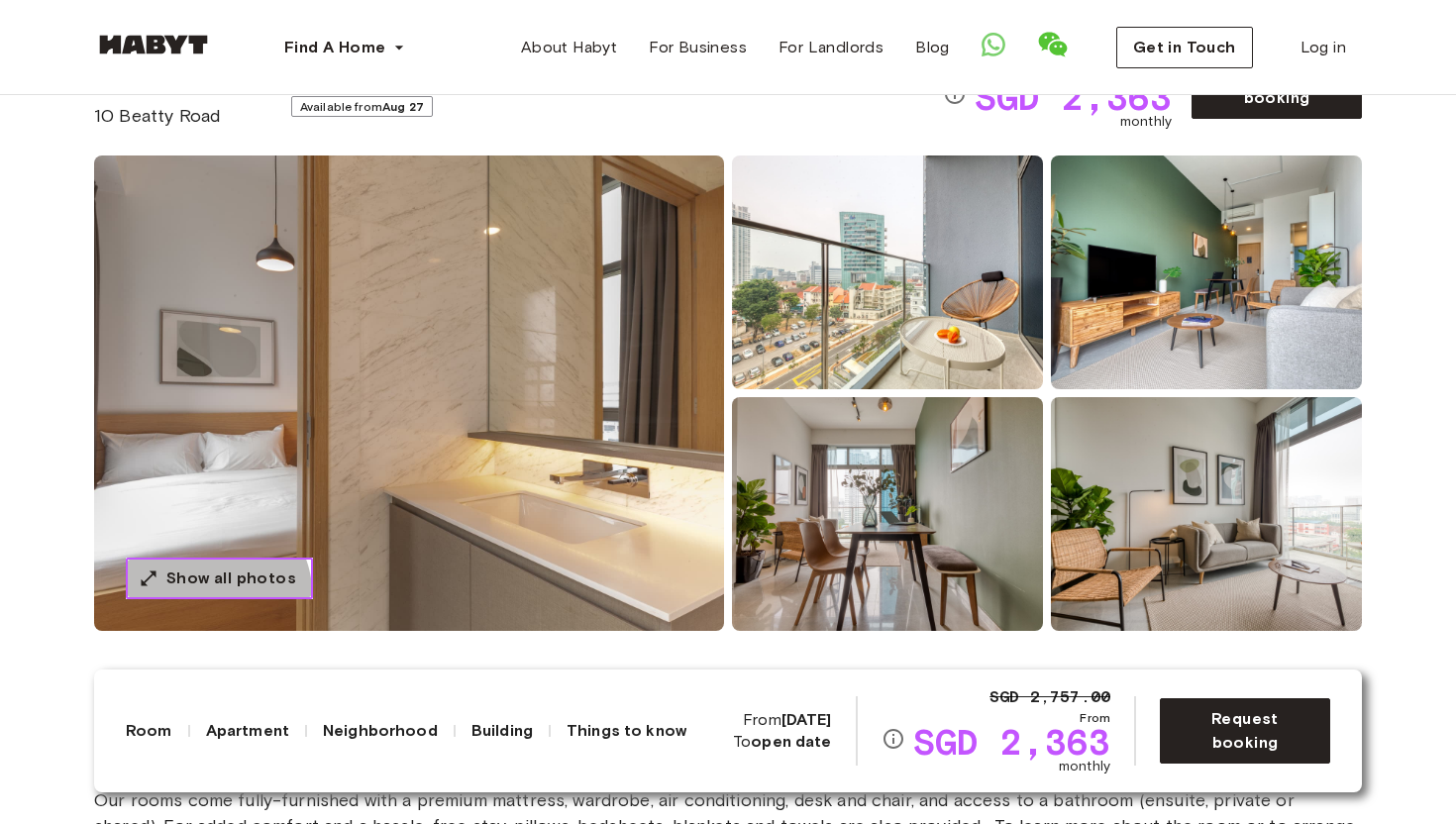 click on "Show all photos" at bounding box center [219, 578] 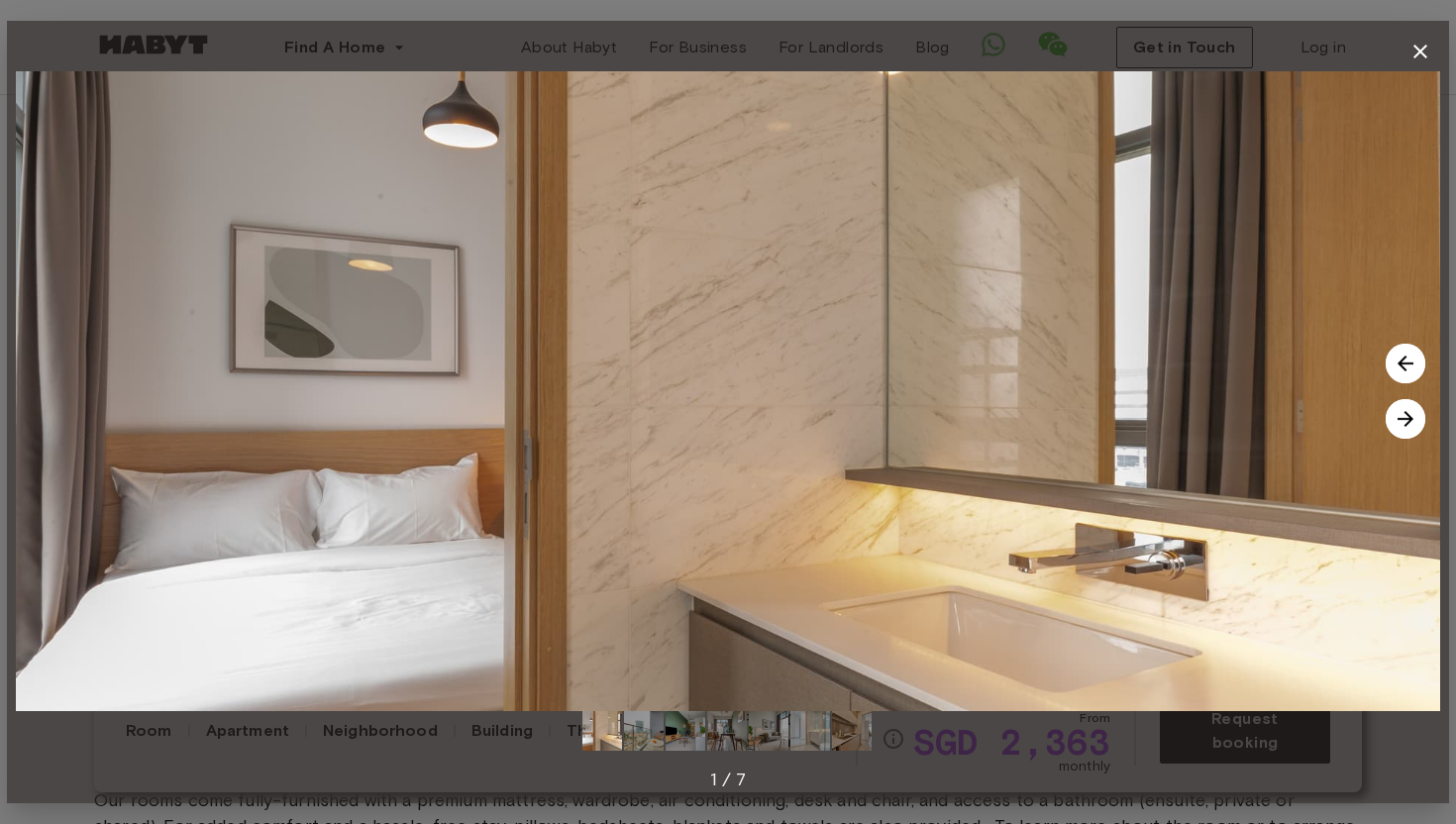 click at bounding box center [1405, 419] 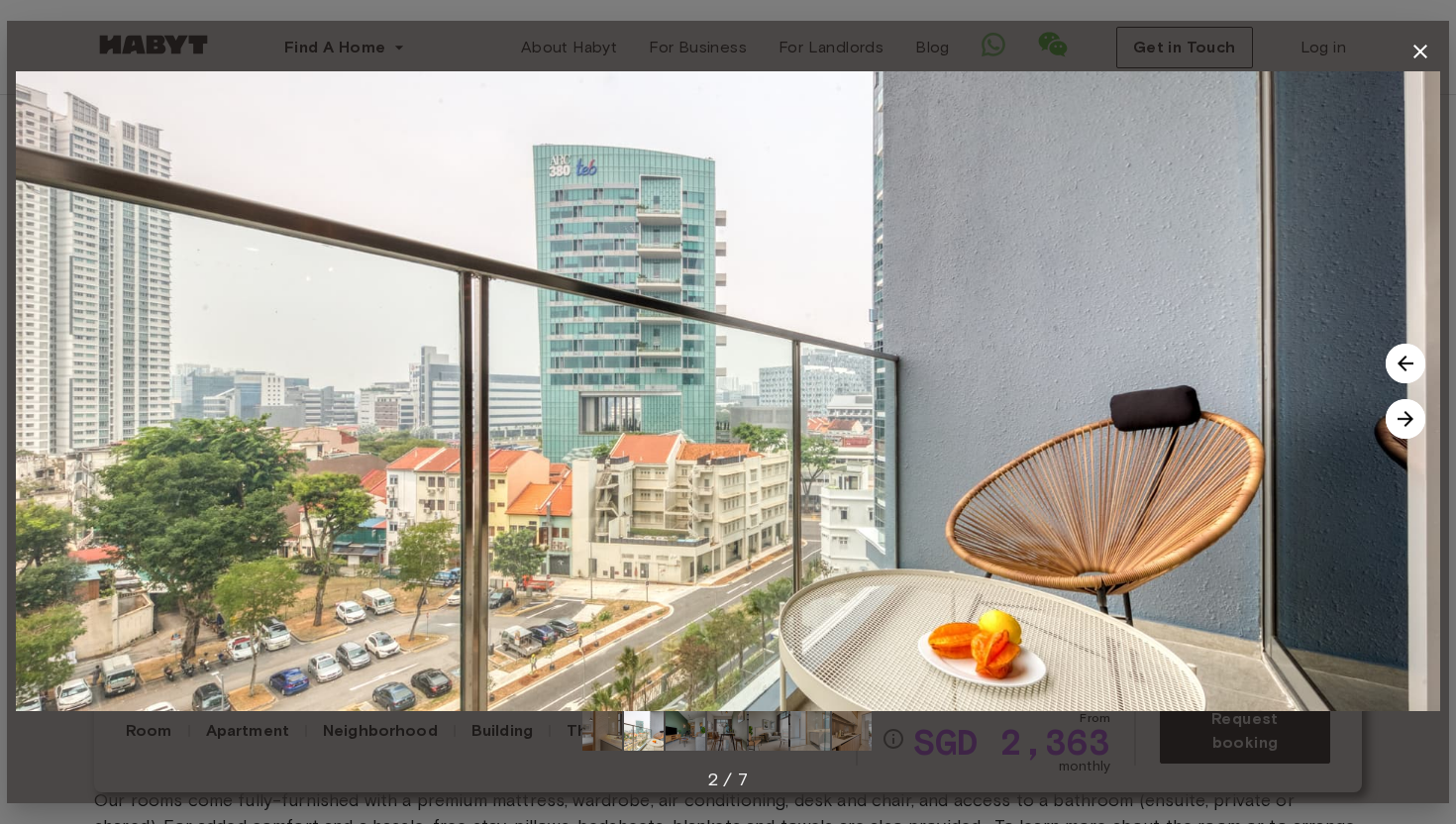 click at bounding box center [1405, 419] 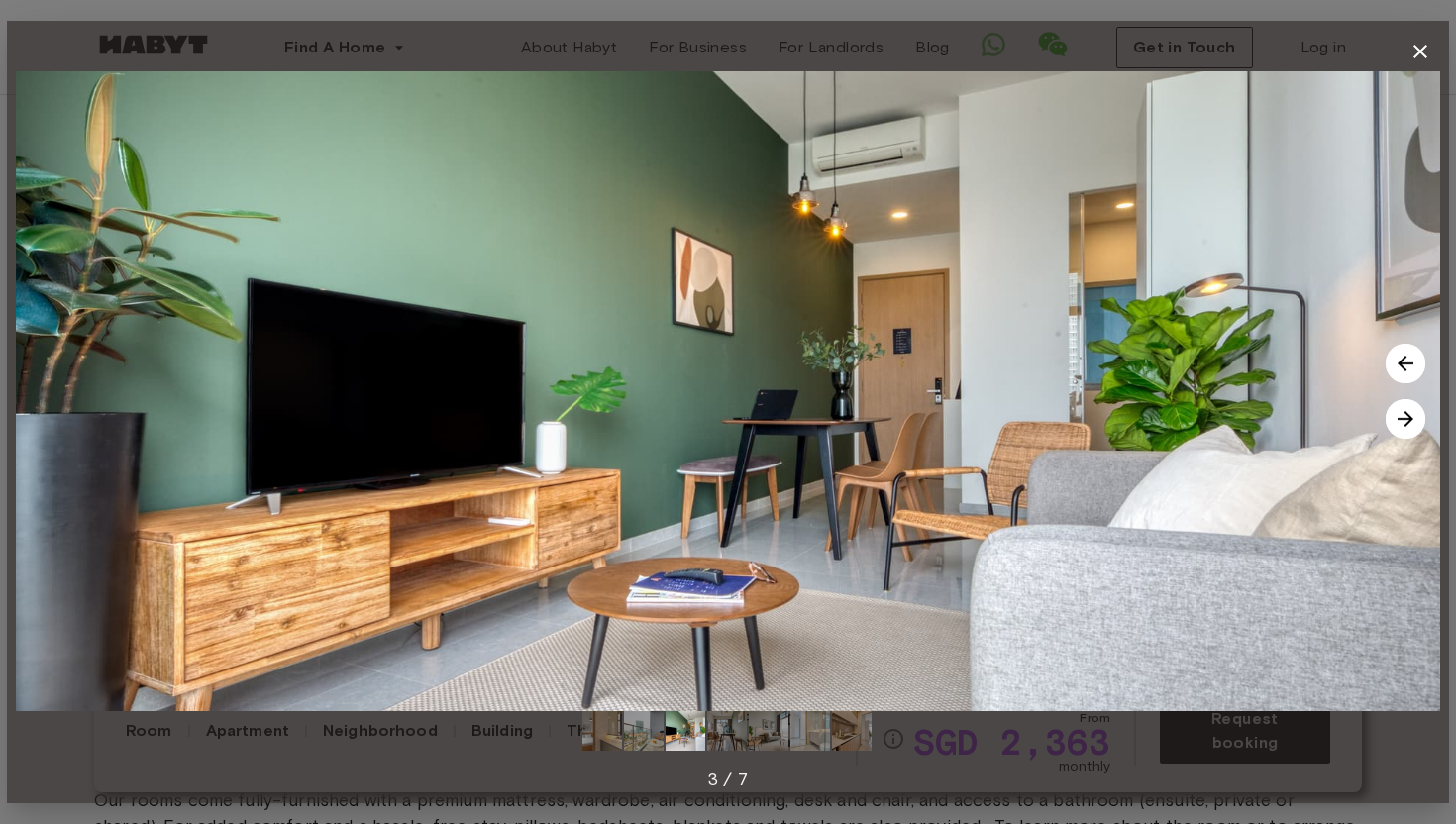 click at bounding box center [1405, 419] 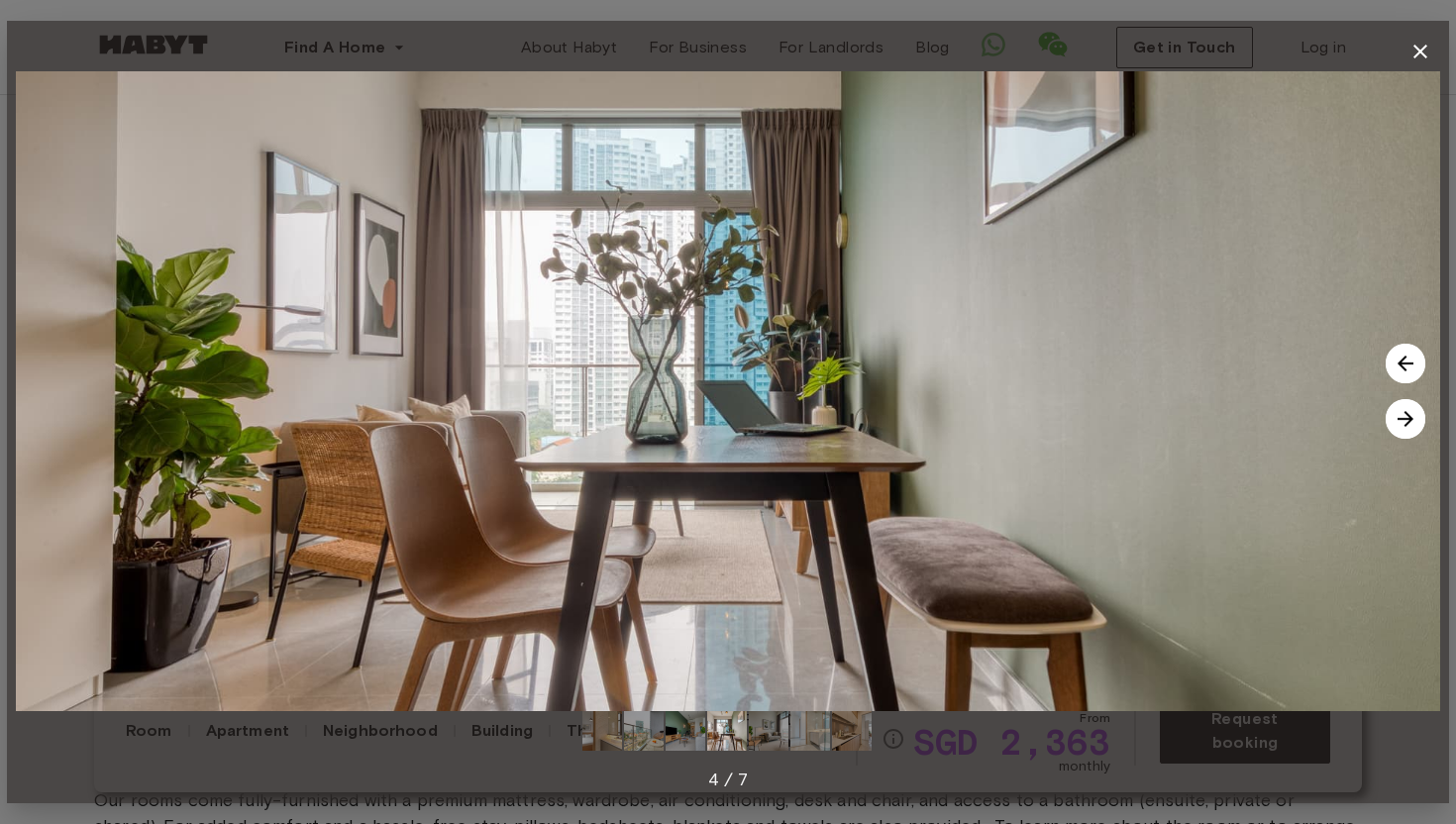 click at bounding box center [1405, 419] 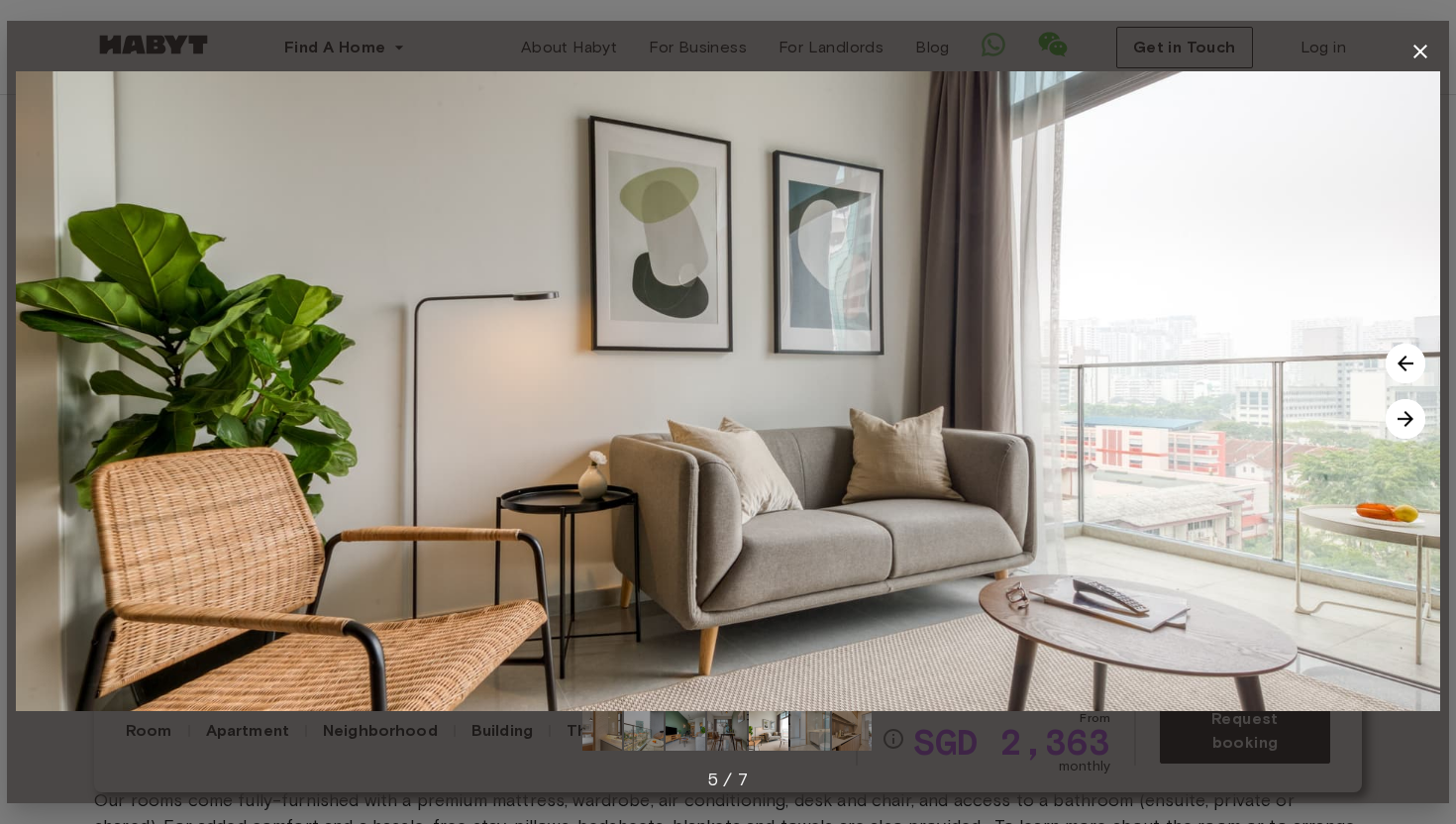 click at bounding box center [1405, 419] 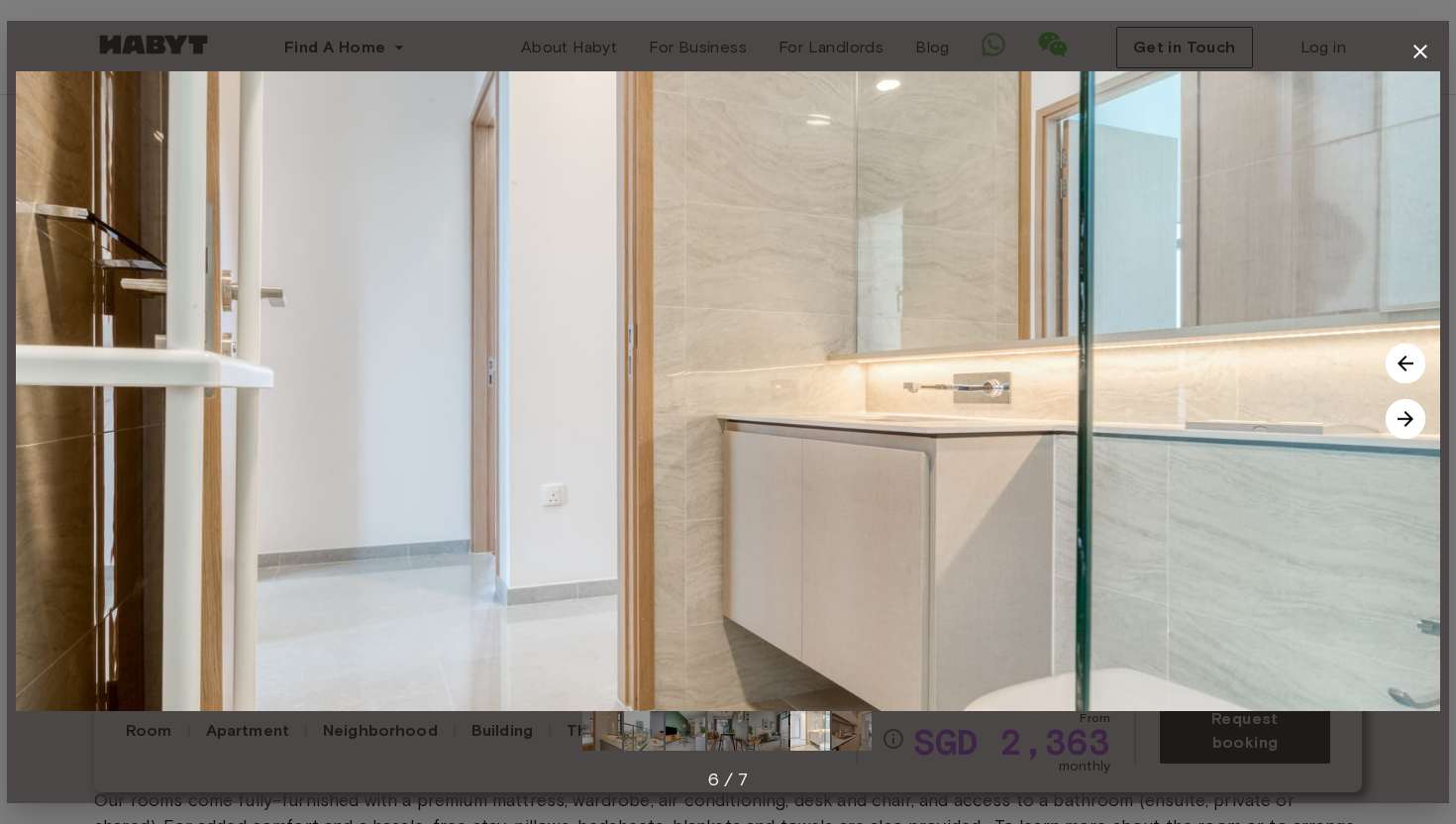 click at bounding box center [1405, 419] 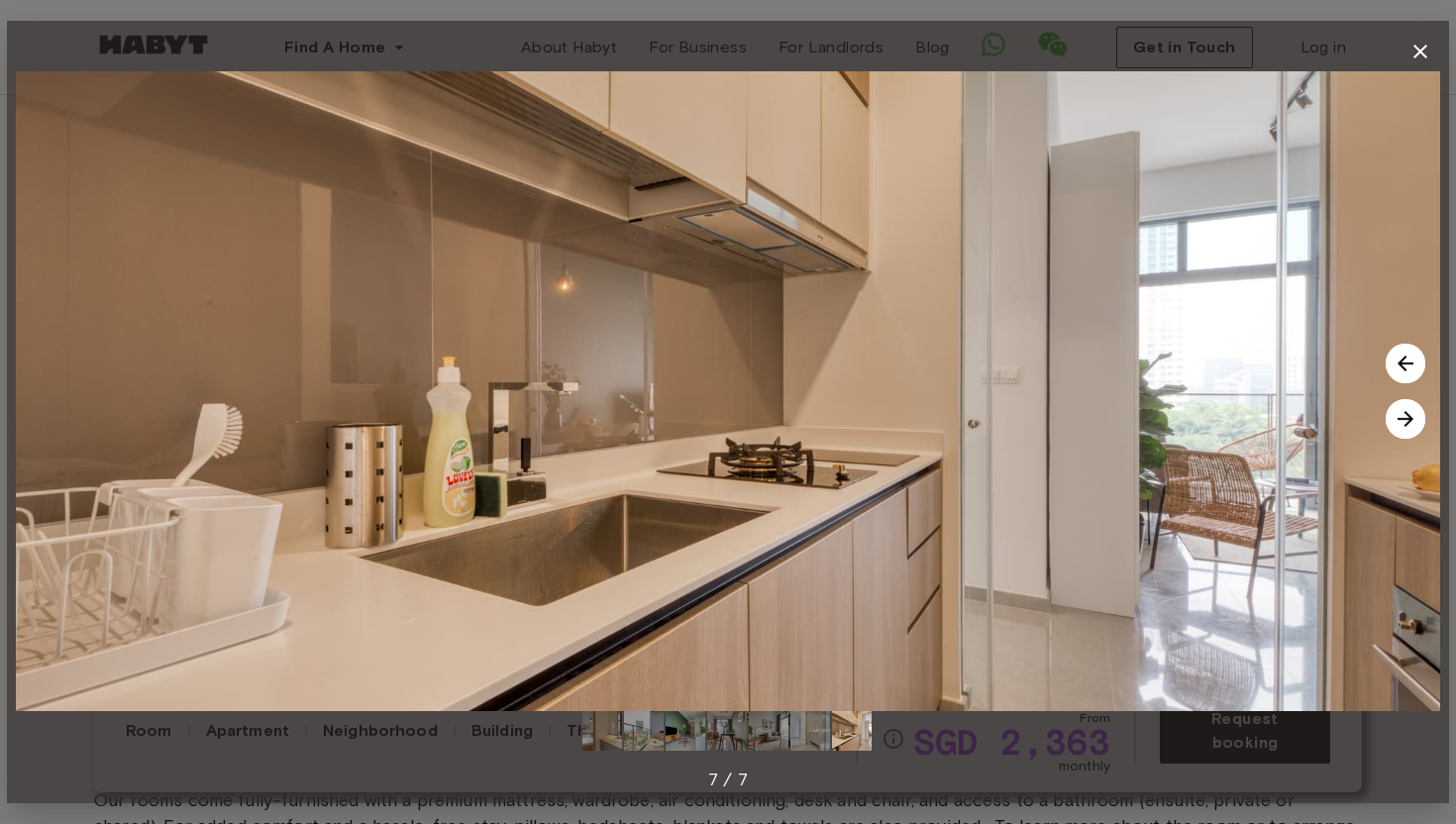 click at bounding box center [1405, 419] 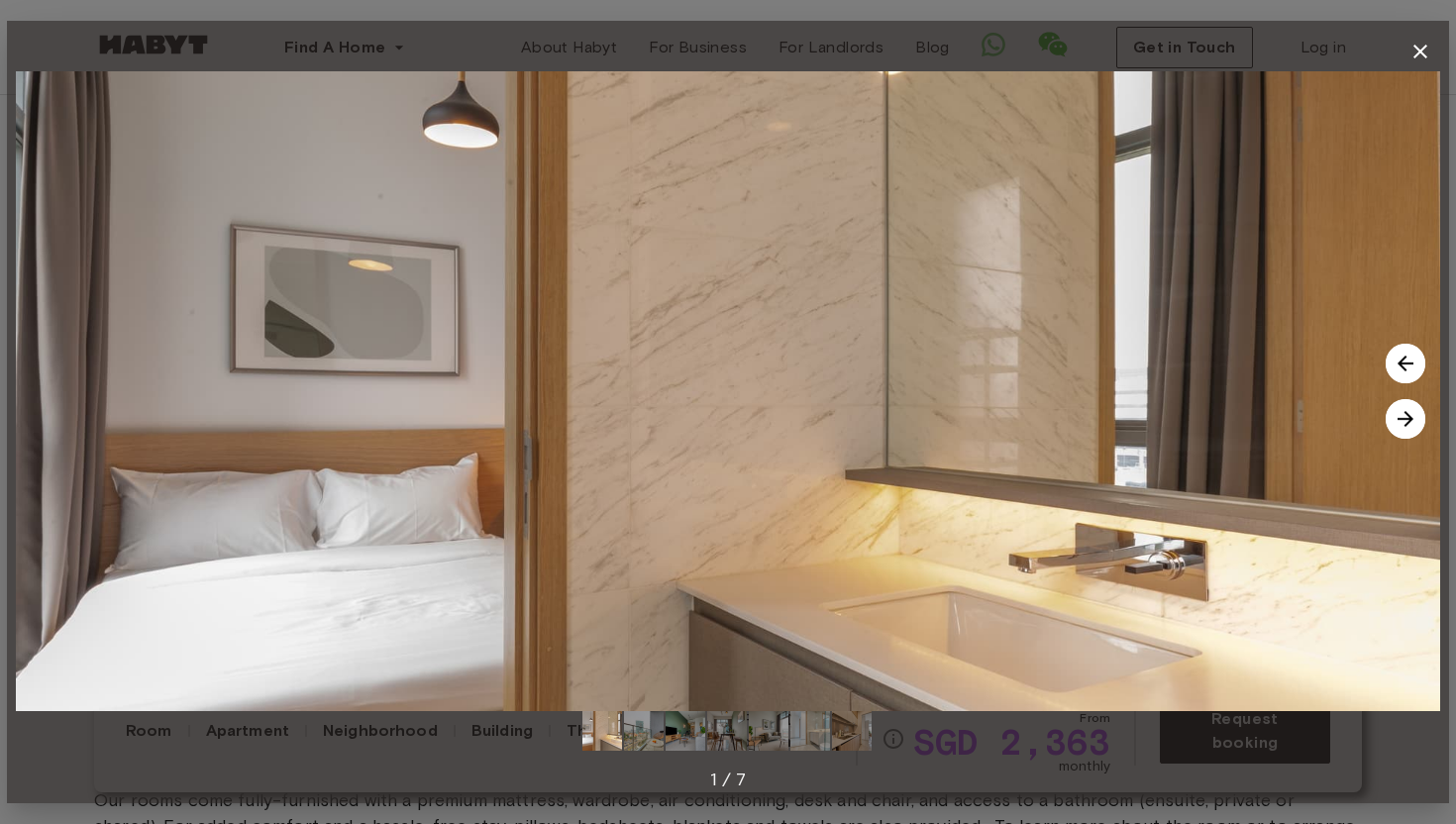 click 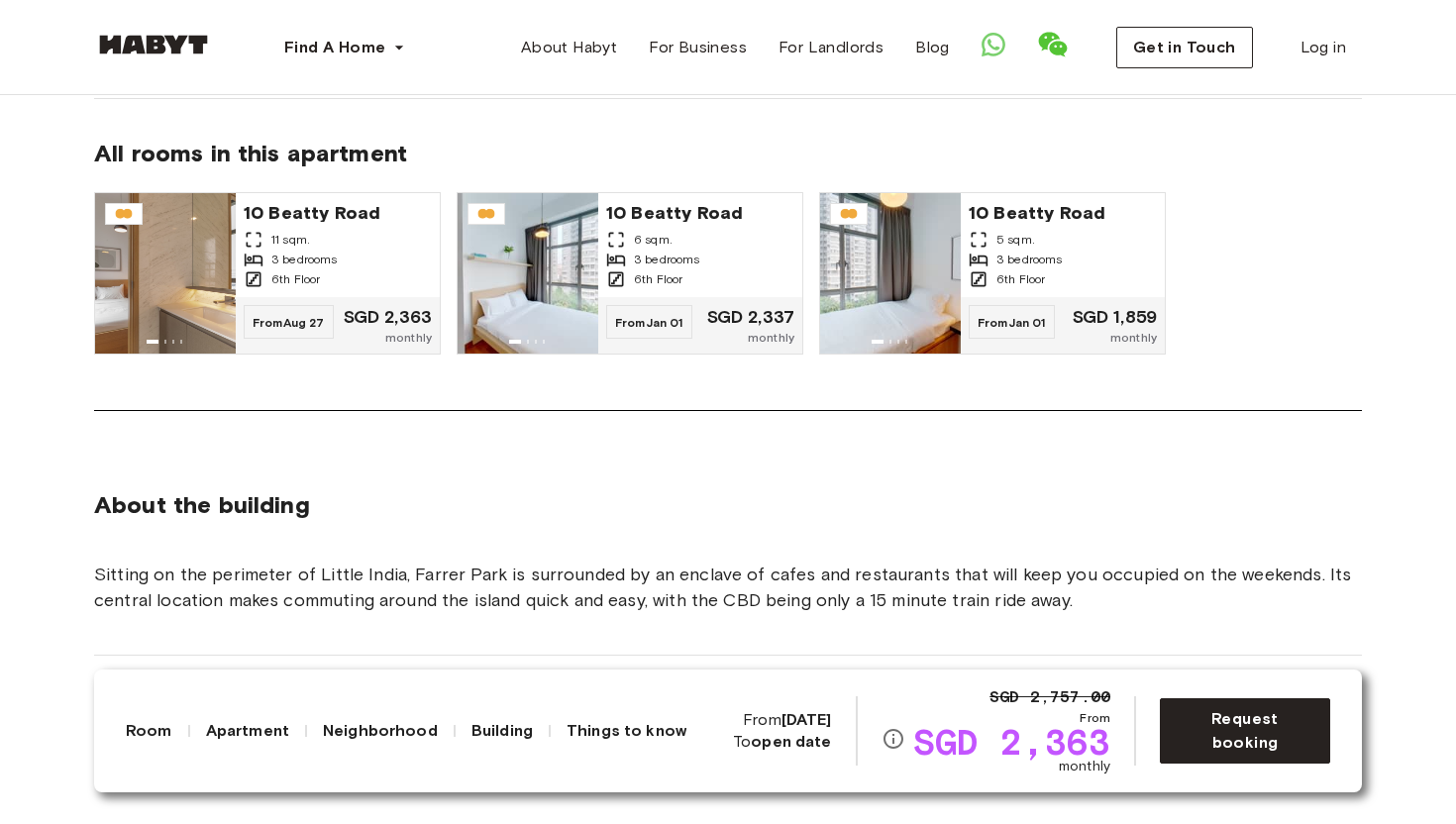 scroll, scrollTop: 1695, scrollLeft: 0, axis: vertical 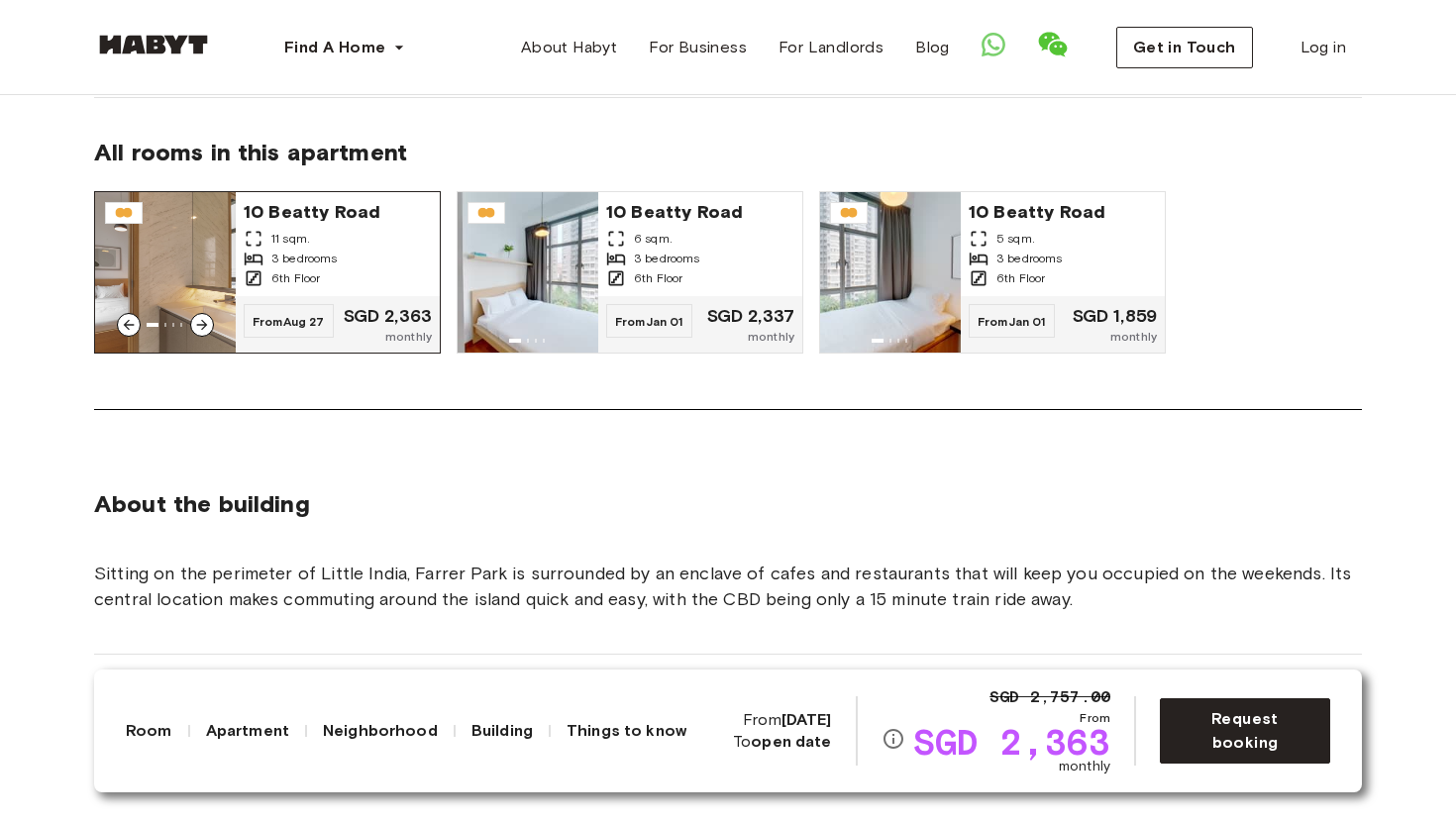 click at bounding box center (165, 272) 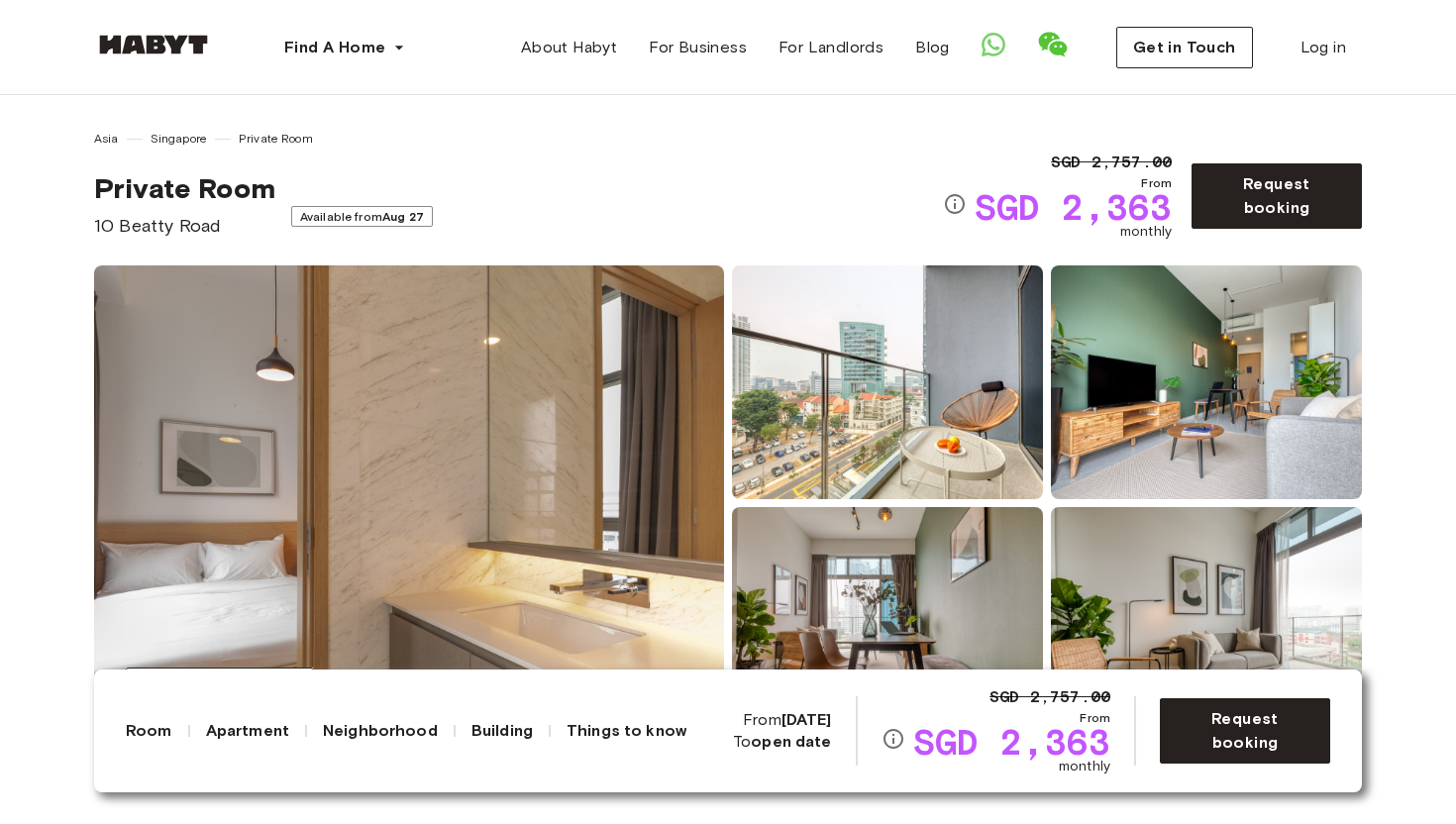 scroll, scrollTop: 0, scrollLeft: 0, axis: both 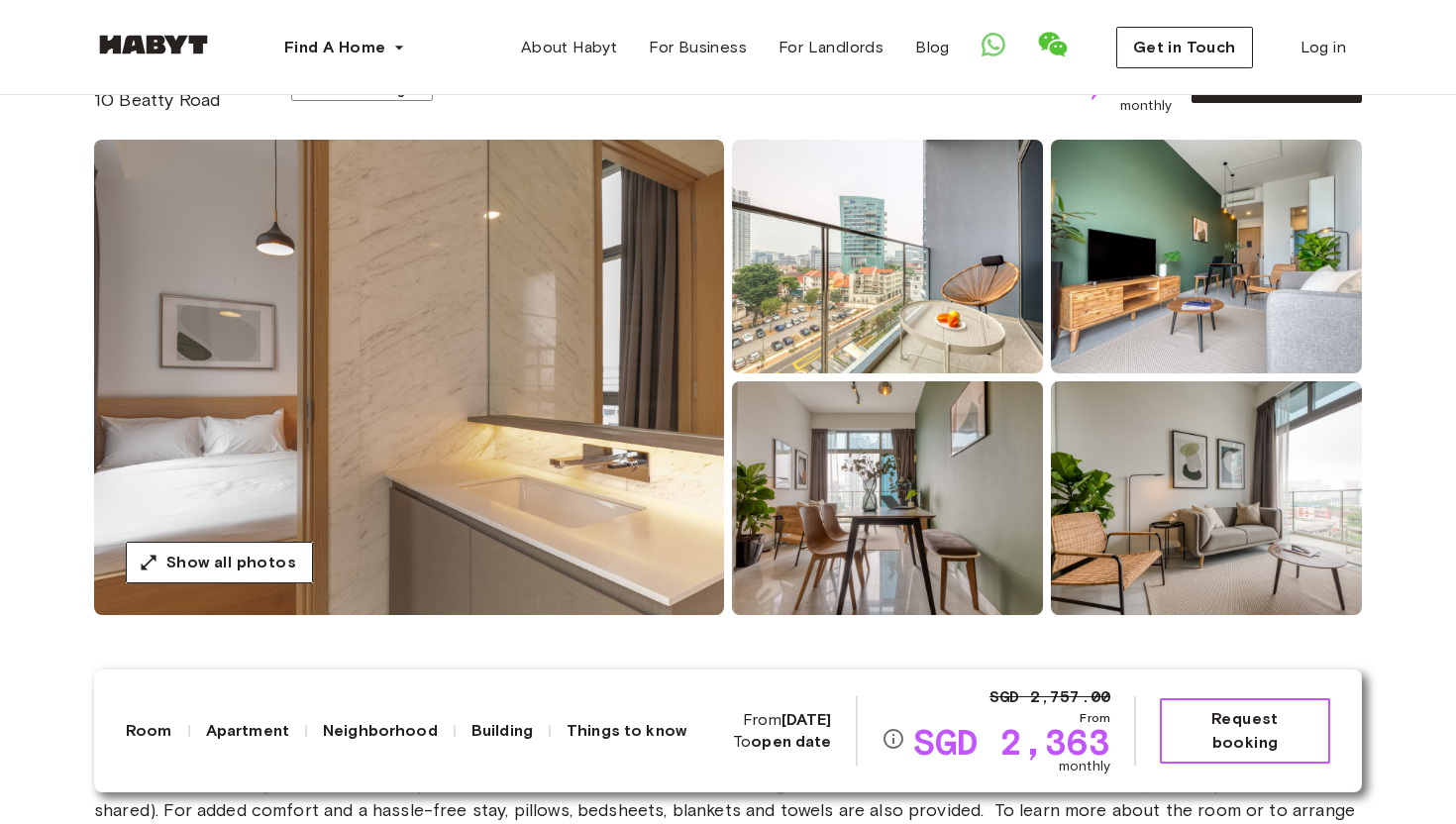 click on "Request booking" at bounding box center (1245, 731) 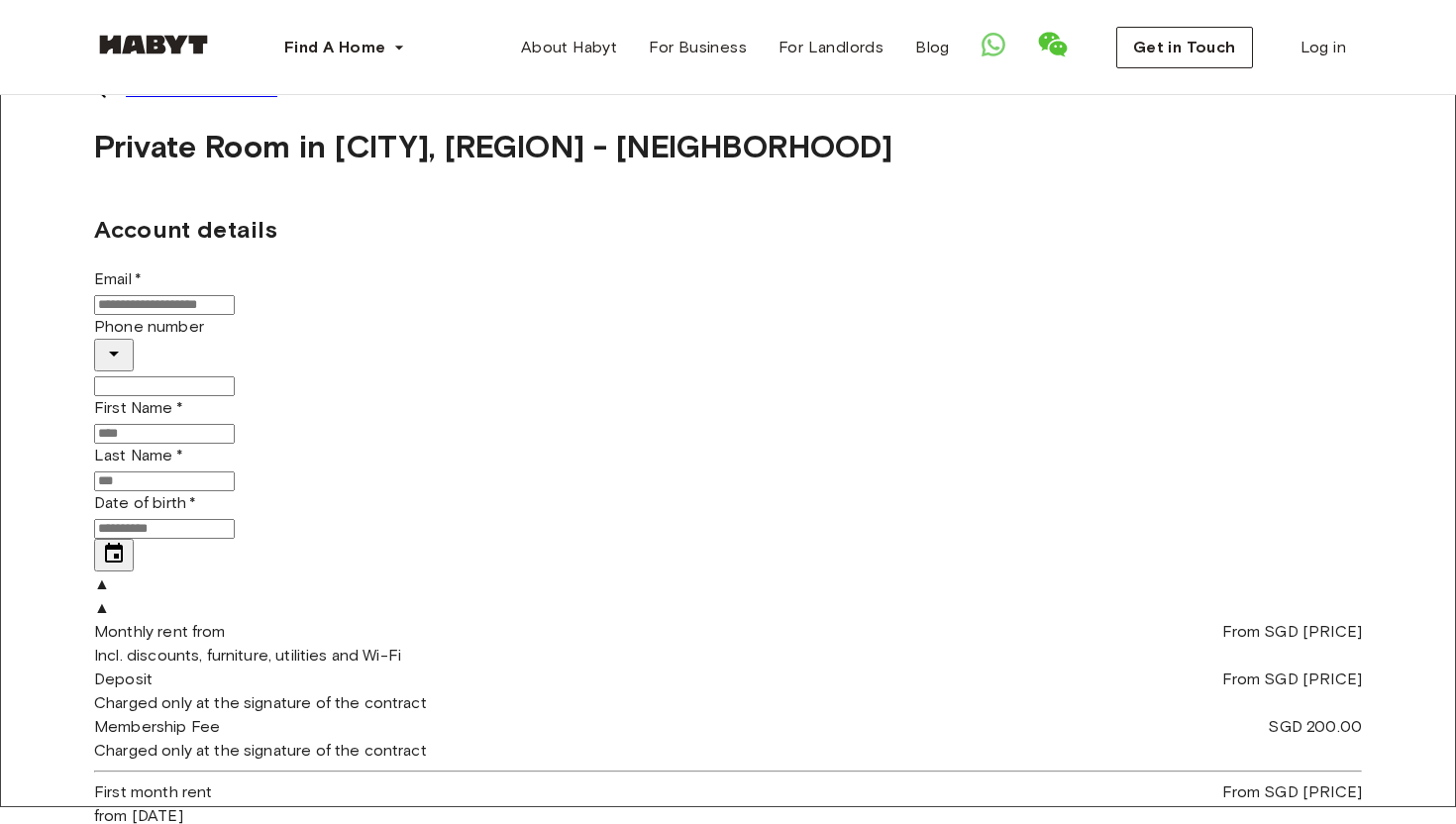 scroll, scrollTop: 0, scrollLeft: 0, axis: both 